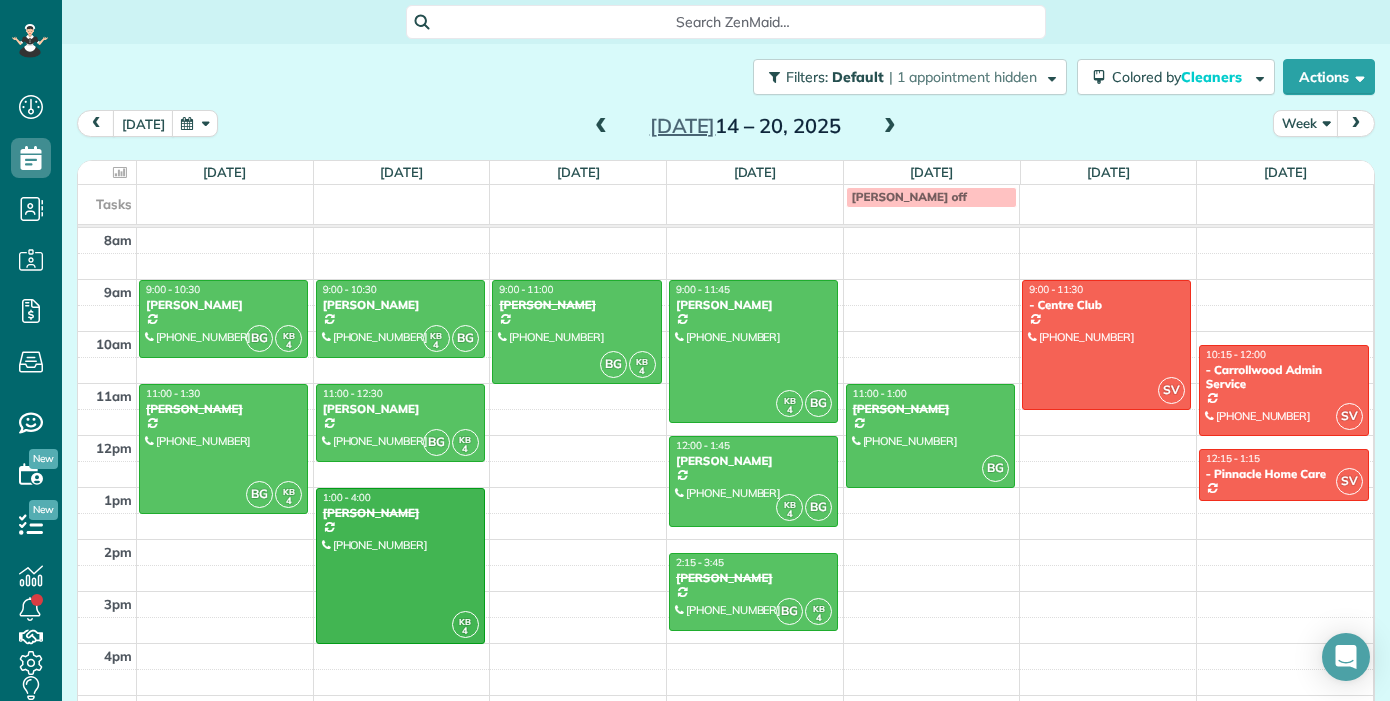 scroll, scrollTop: 0, scrollLeft: 0, axis: both 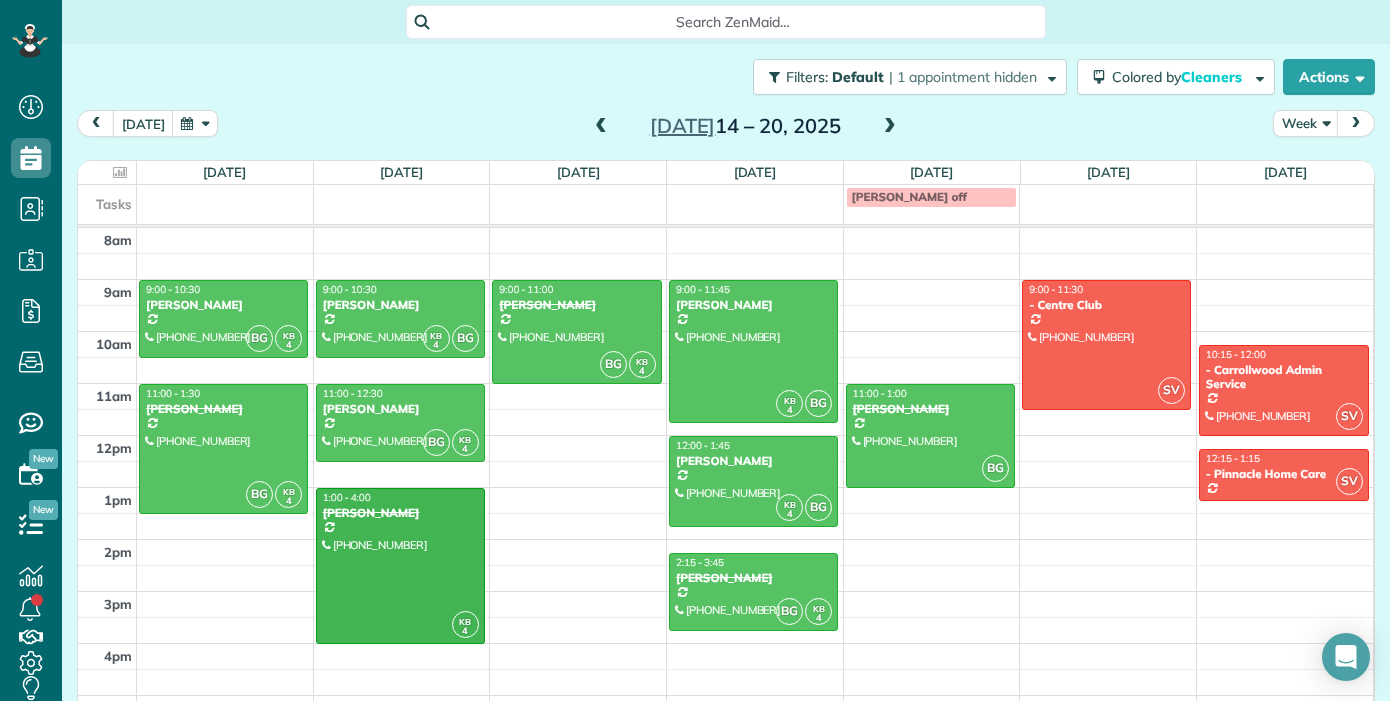 click at bounding box center [890, 127] 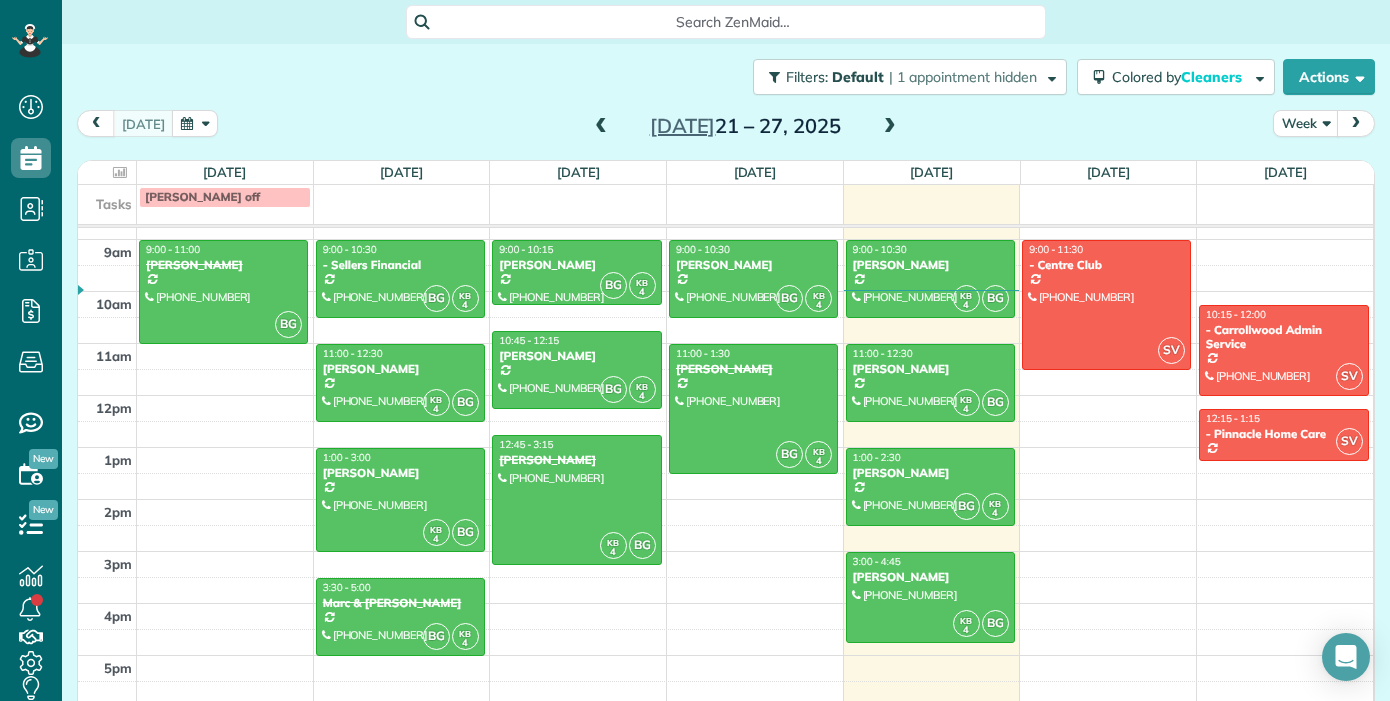 scroll, scrollTop: 29, scrollLeft: 0, axis: vertical 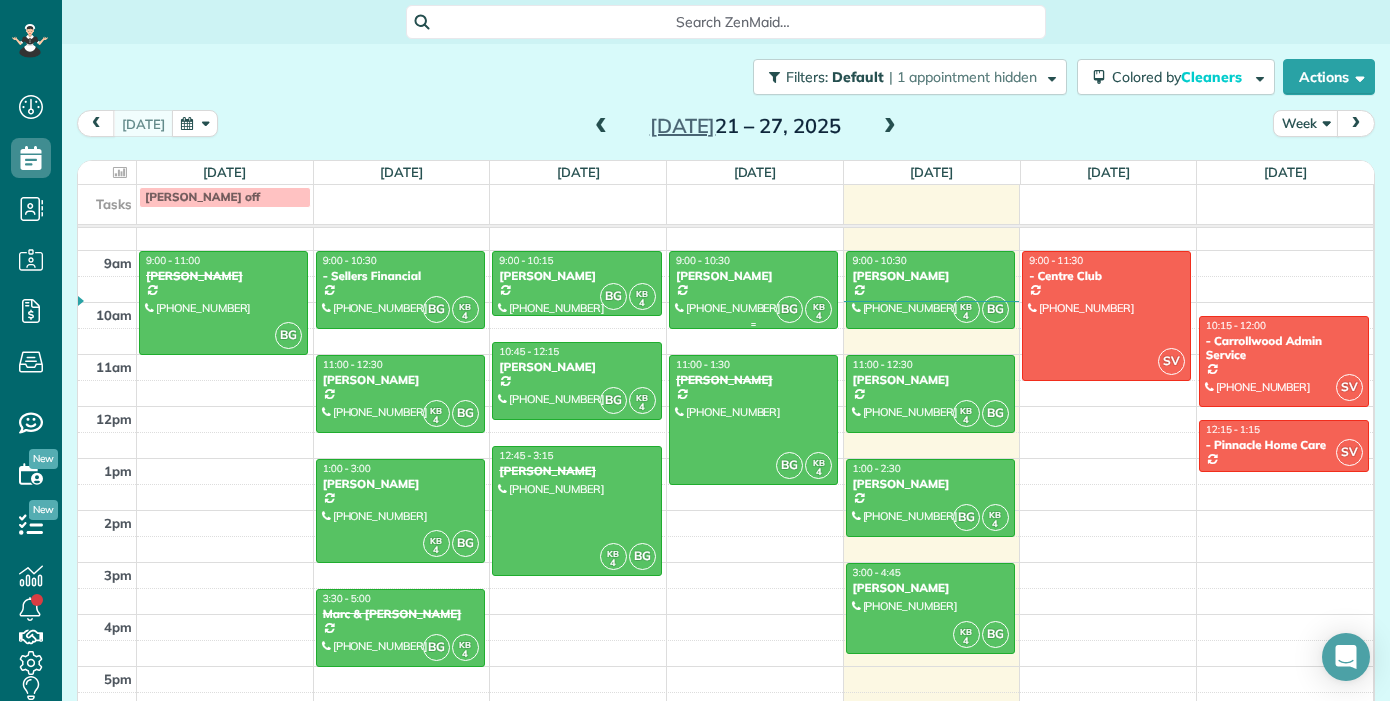 click at bounding box center (753, 290) 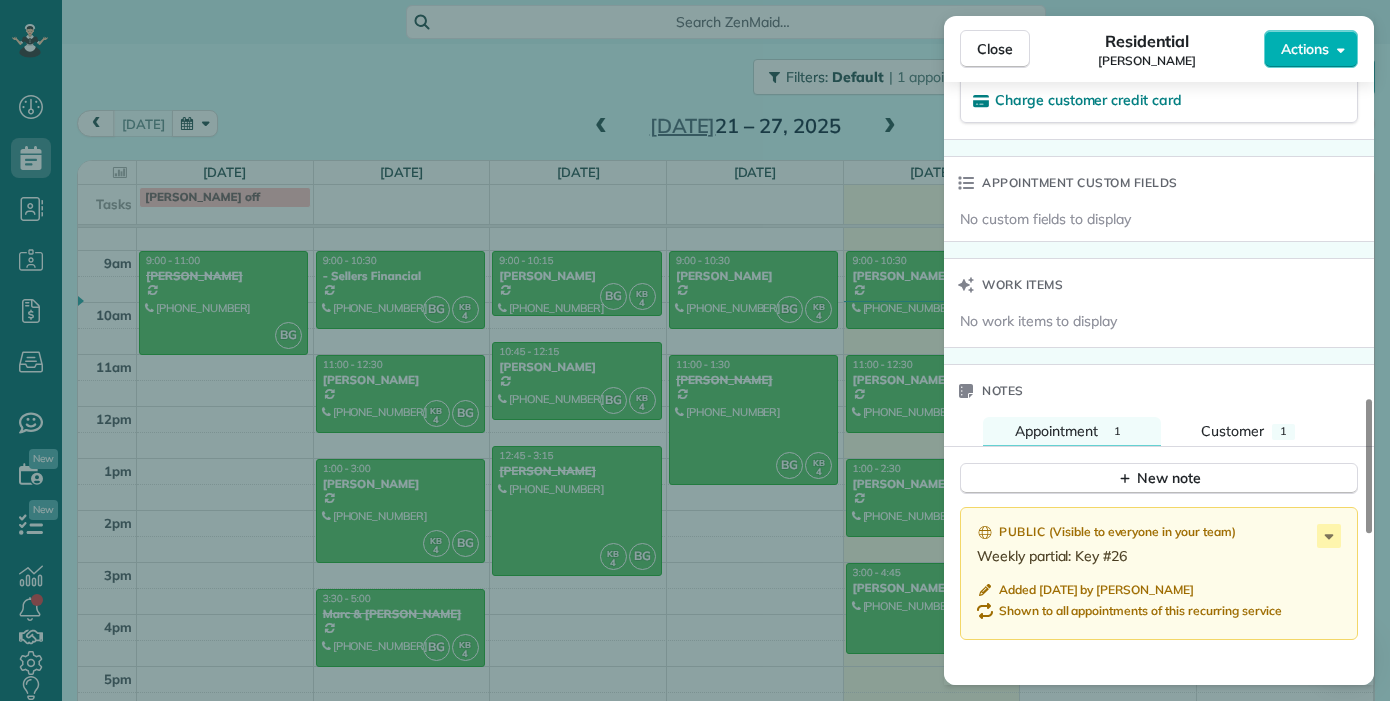 scroll, scrollTop: 1414, scrollLeft: 0, axis: vertical 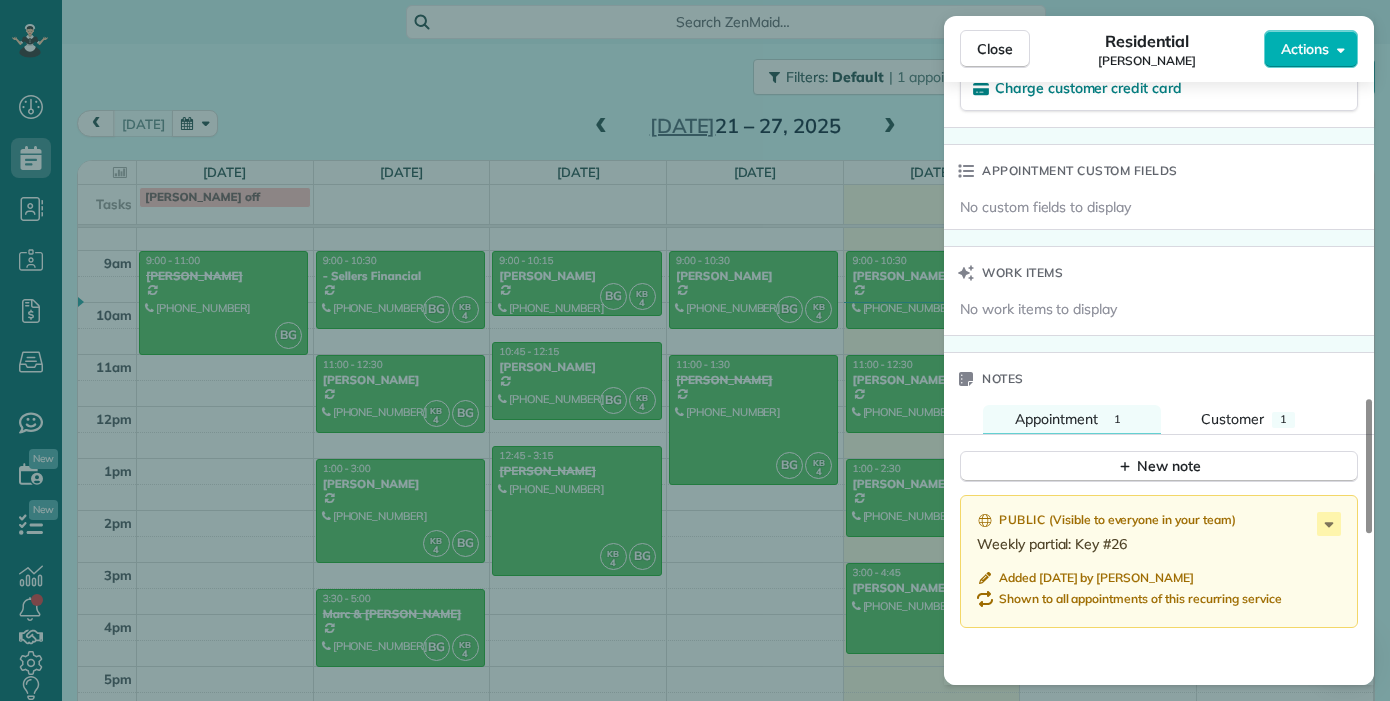 click on "Close Residential [PERSON_NAME] Actions Status Active [PERSON_NAME] · Open profile Phone number type mobile [PHONE_NUMBER] Copy [EMAIL_ADDRESS][DOMAIN_NAME] Copy View Details Residential [DATE] ( [DATE] ) 9:00 AM 10:30 AM 1 hours and 30 minutes Repeats every 2 weeks Edit recurring service Previous ([DATE]) Next ([DATE]) [STREET_ADDRESS] Service was not rated yet Setup ratings Cleaners Time in and out Assign Invite Team South side Cleaners [PERSON_NAME] 9:06 AM 10:30 AM [PERSON_NAME] 9:02 AM 10:30 AM Checklist Try Now Keep this appointment up to your standards. Stay on top of every detail, keep your cleaners organised, and your client happy. Assign a checklist Watch a 5 min demo Billing Billing actions Price $164.00 Overcharge $0.00 Discount $0.00 Coupon discount - Primary tax - Secondary tax - Total appointment price $164.00 Tips collected New feature! $0.00 Unpaid [PERSON_NAME] as paid Total including tip $164.00 Get paid online in no-time! Charge customer credit card Work items" at bounding box center [695, 350] 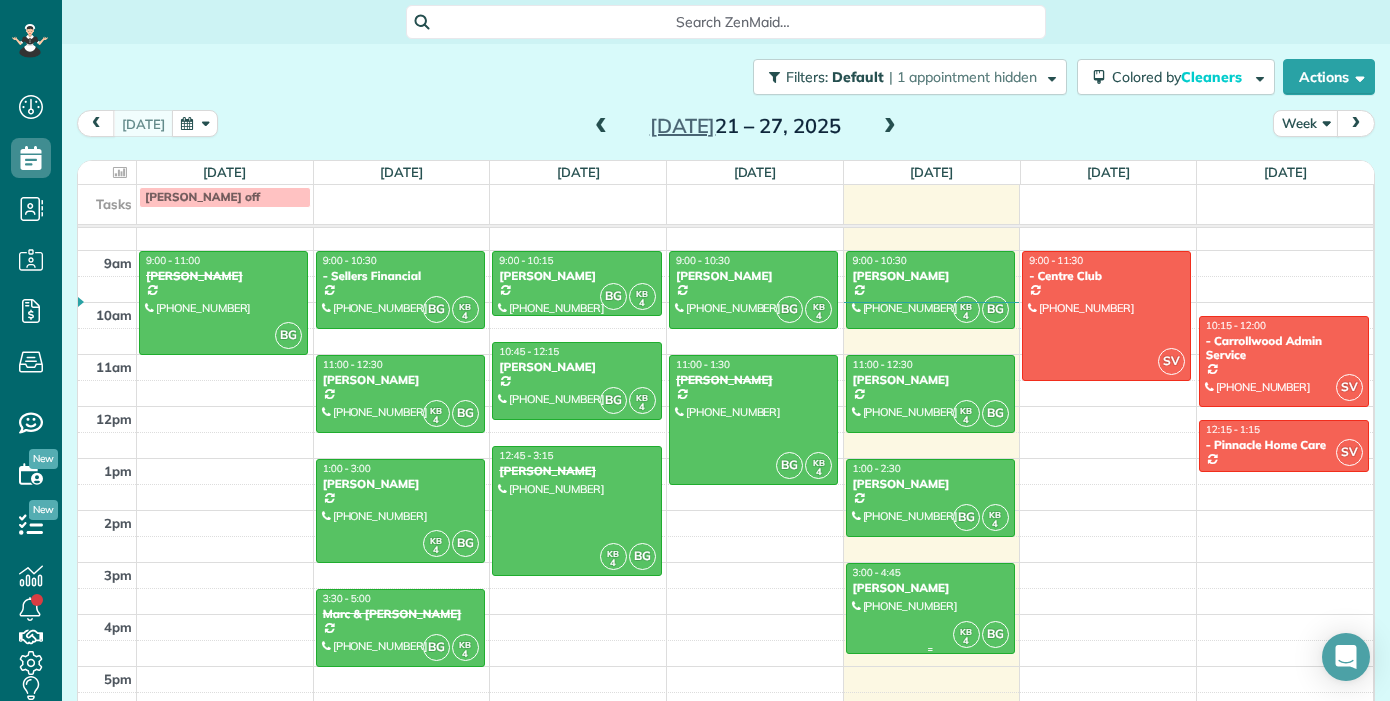 click at bounding box center [930, 608] 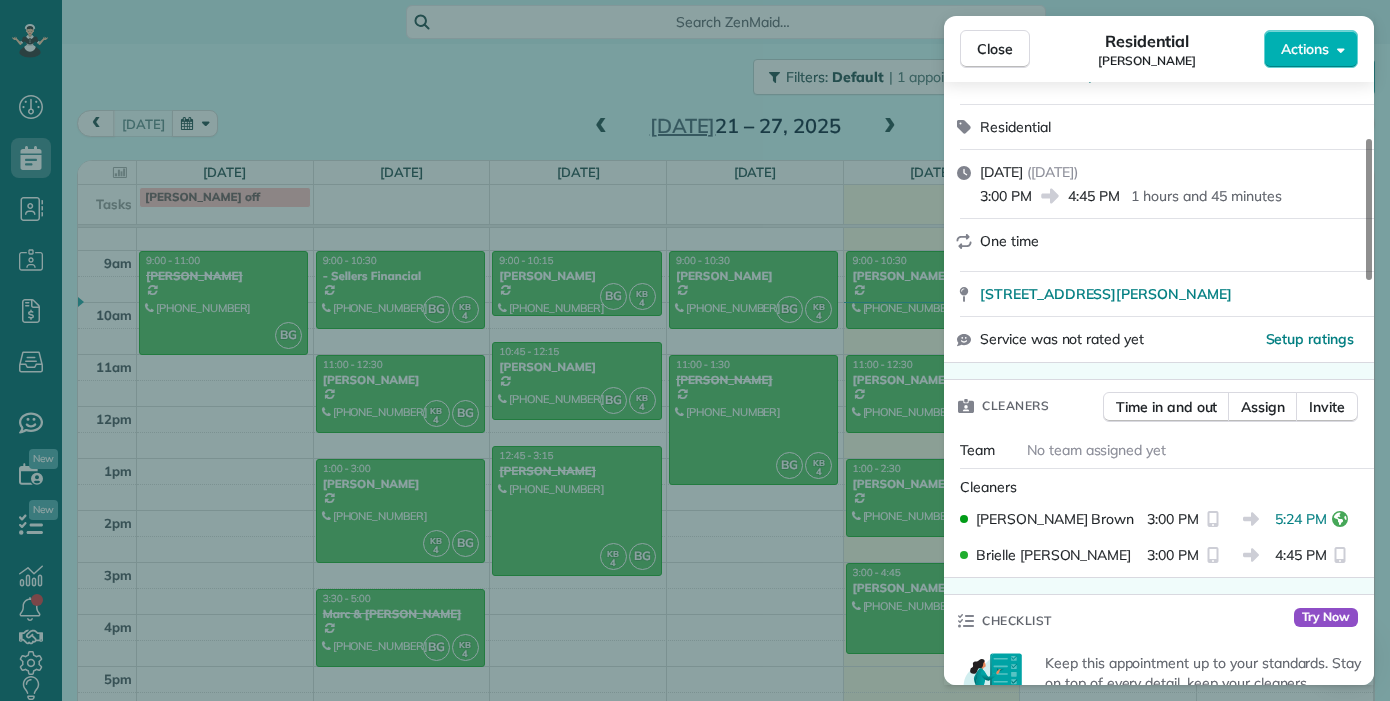 scroll, scrollTop: 238, scrollLeft: 0, axis: vertical 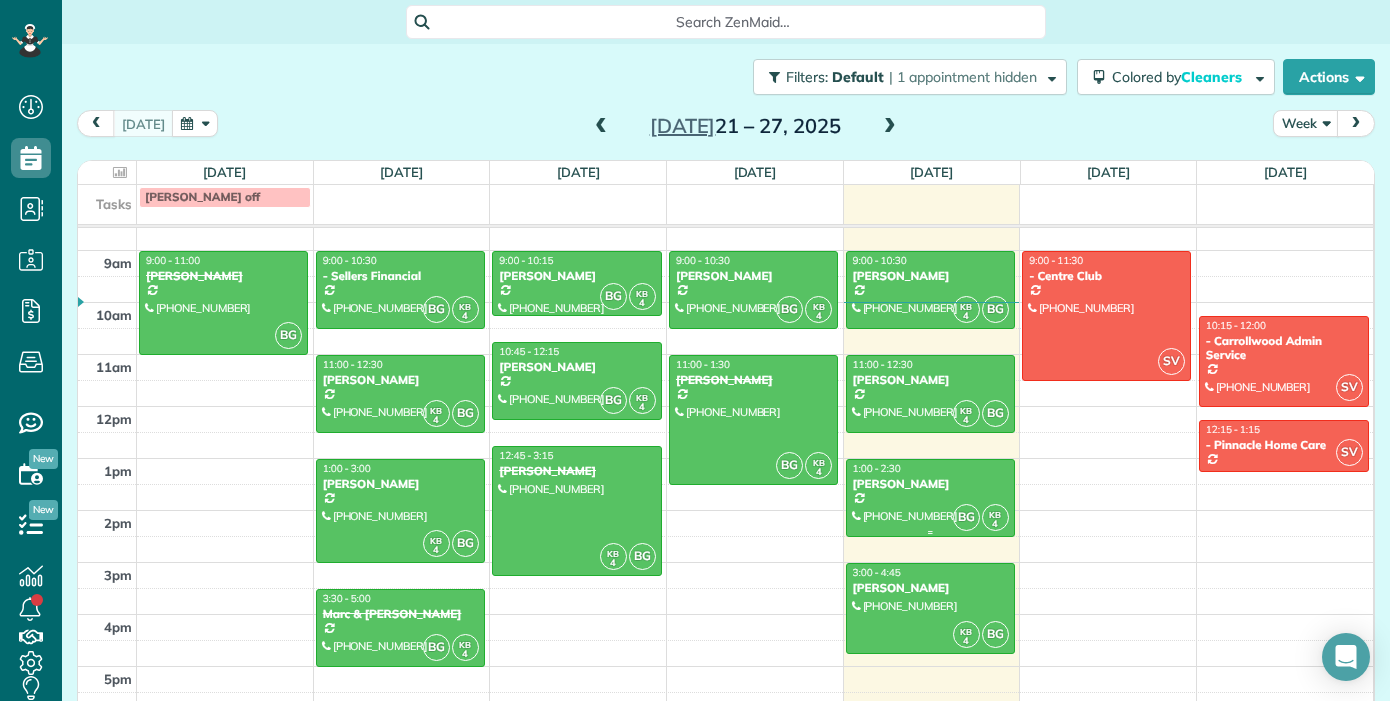 click at bounding box center (930, 498) 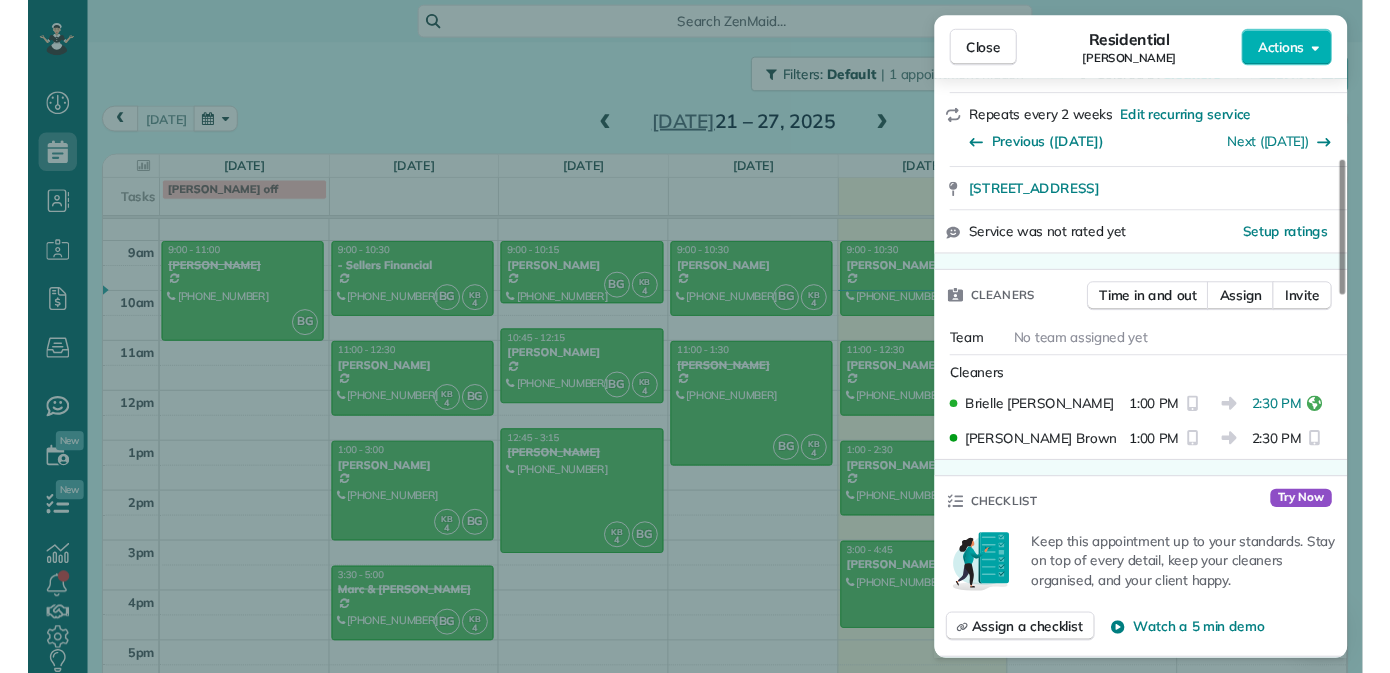 scroll, scrollTop: 359, scrollLeft: 0, axis: vertical 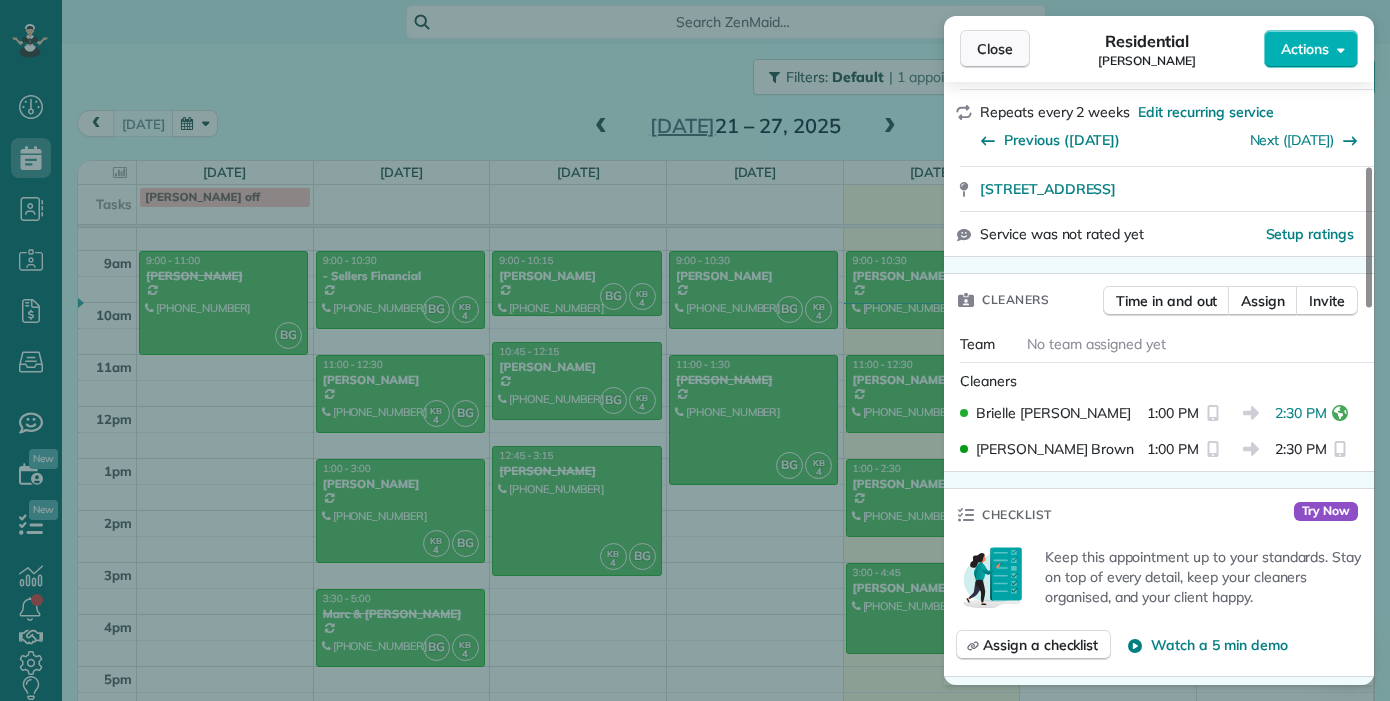 click on "Close" at bounding box center (995, 49) 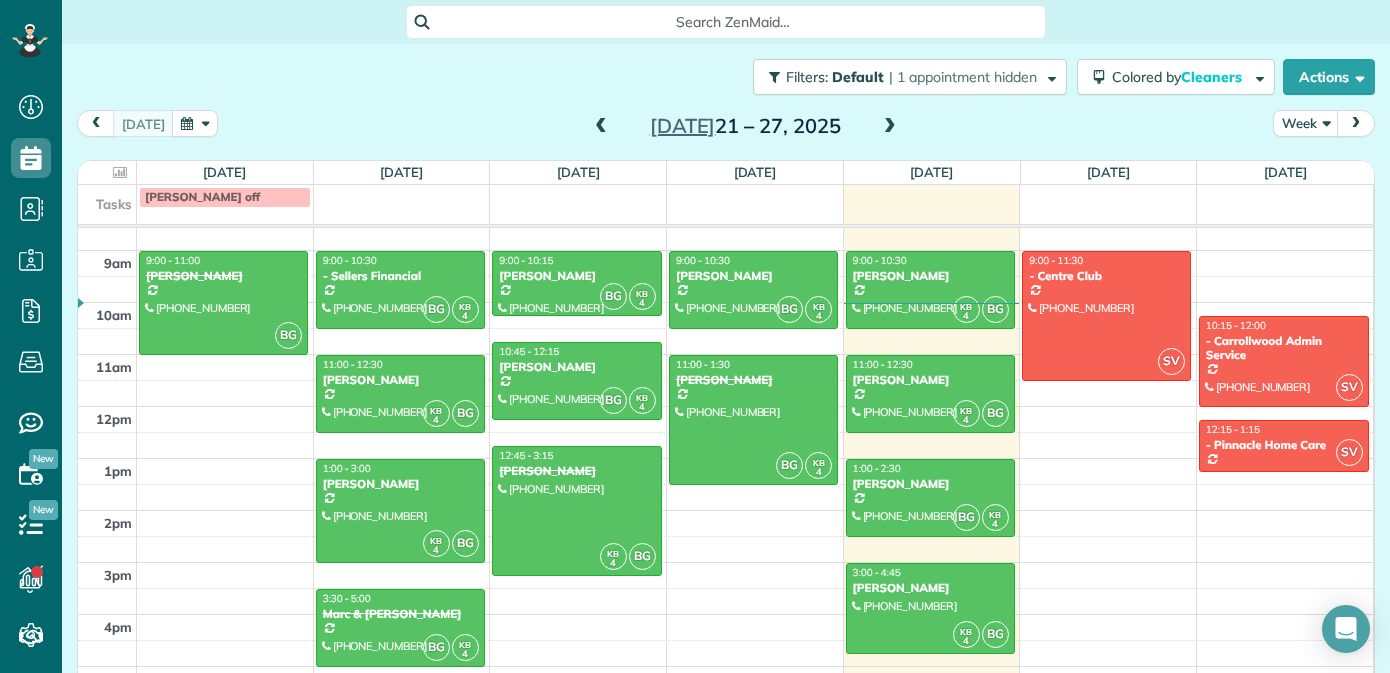 scroll, scrollTop: 673, scrollLeft: 62, axis: both 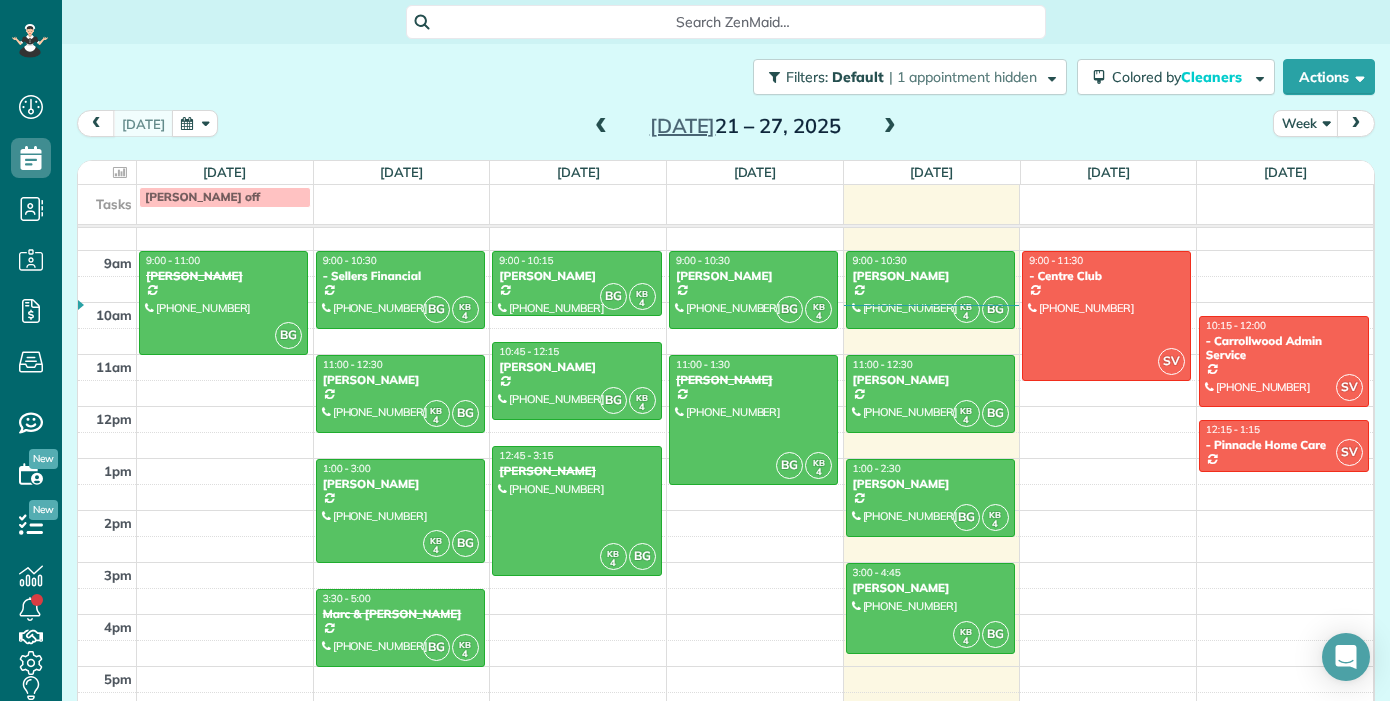 click at bounding box center [890, 127] 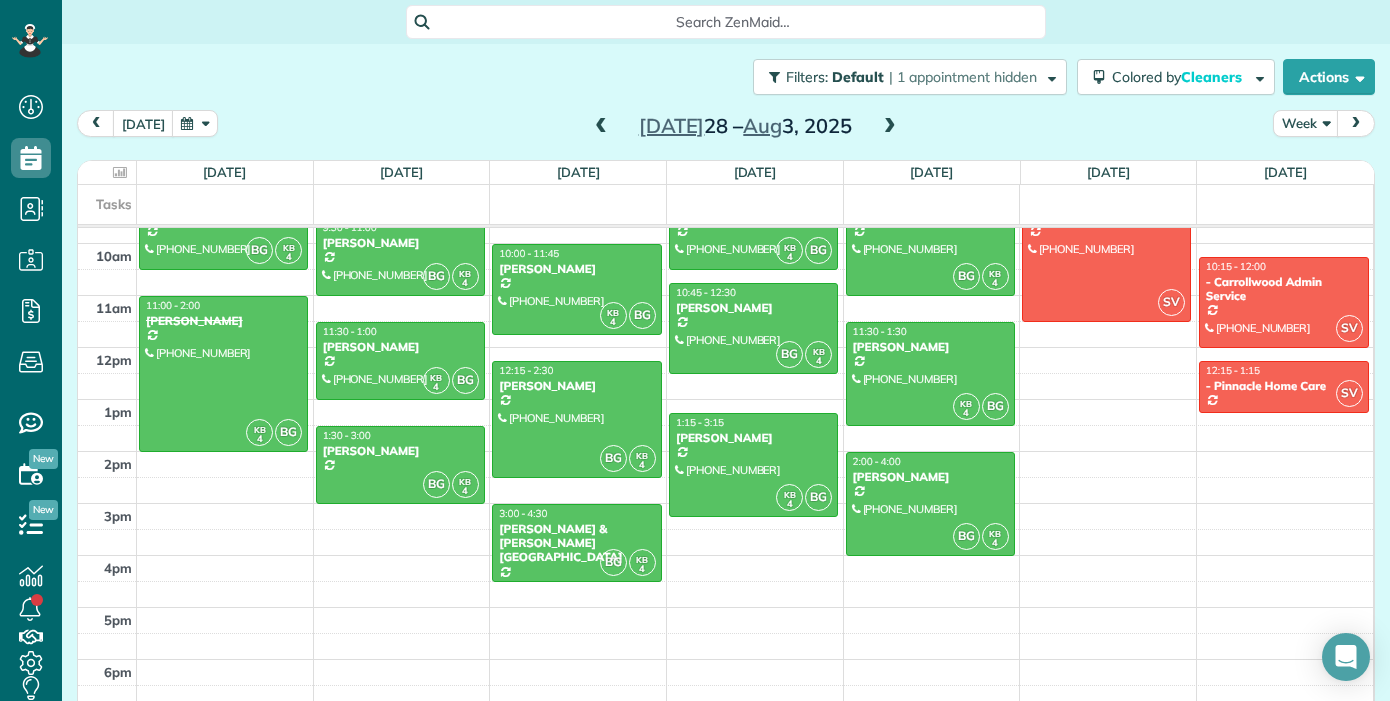 scroll, scrollTop: 96, scrollLeft: 0, axis: vertical 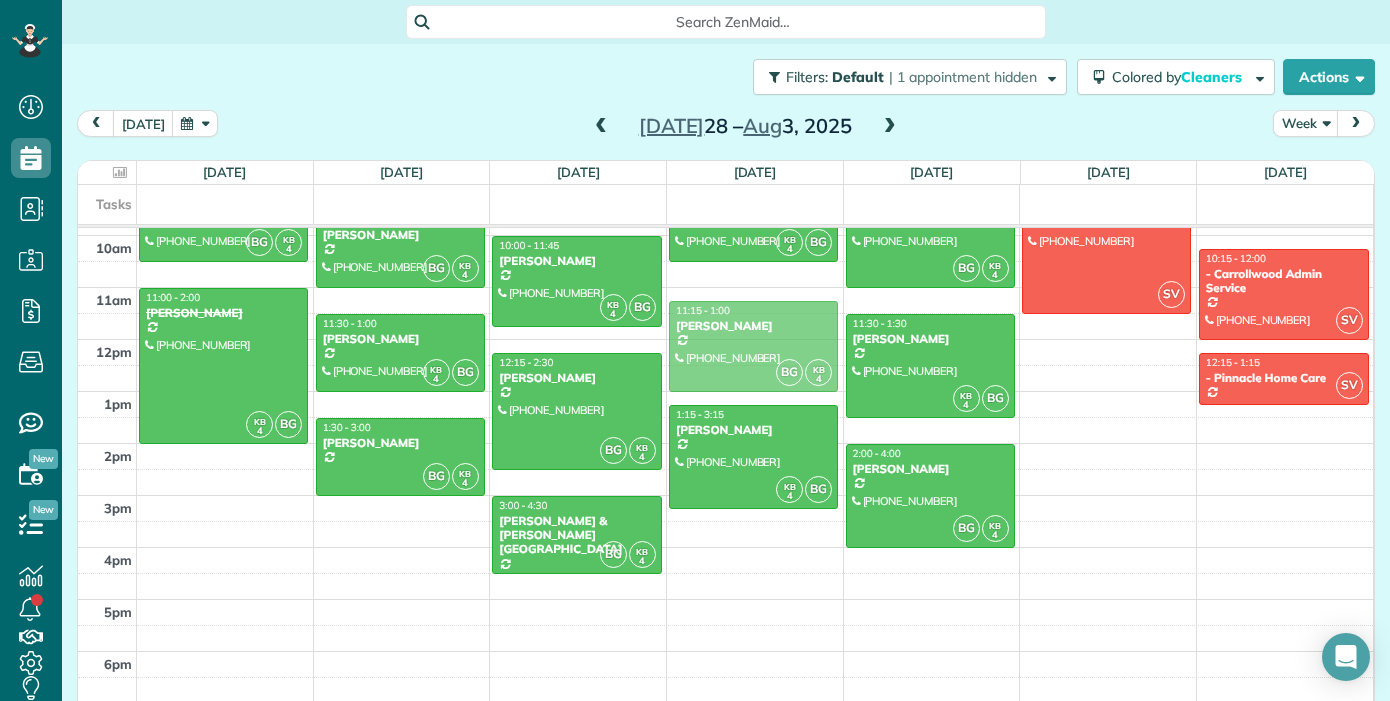 drag, startPoint x: 742, startPoint y: 308, endPoint x: 742, endPoint y: 340, distance: 32 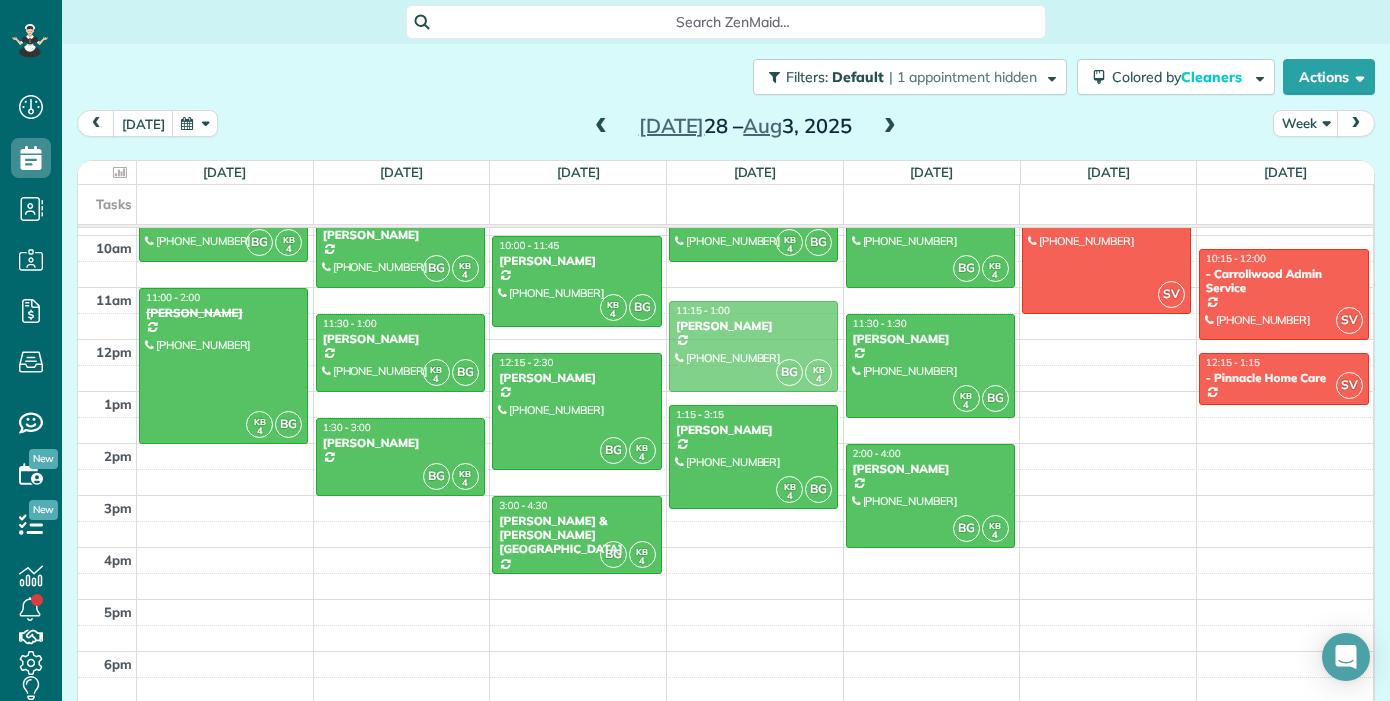 click on "BG KB 4 11:15 - 1:00 [PERSON_NAME] [PHONE_NUMBER] [STREET_ADDRESS][PERSON_NAME] KB 4 BG 9:00 - 10:30 [PERSON_NAME] [PHONE_NUMBER] [STREET_ADDRESS] BG KB 4 10:45 - 12:30 [PERSON_NAME] [PHONE_NUMBER] [STREET_ADDRESS][PERSON_NAME] KB 4 BG 1:15 - 3:15 [PERSON_NAME] [PHONE_NUMBER] 15665 [PERSON_NAME][STREET_ADDRESS] SV 8:30 - 10:30  - Centre Club (813) 286-[GEOGRAPHIC_DATA][STREET_ADDRESS]" at bounding box center (755, 132) 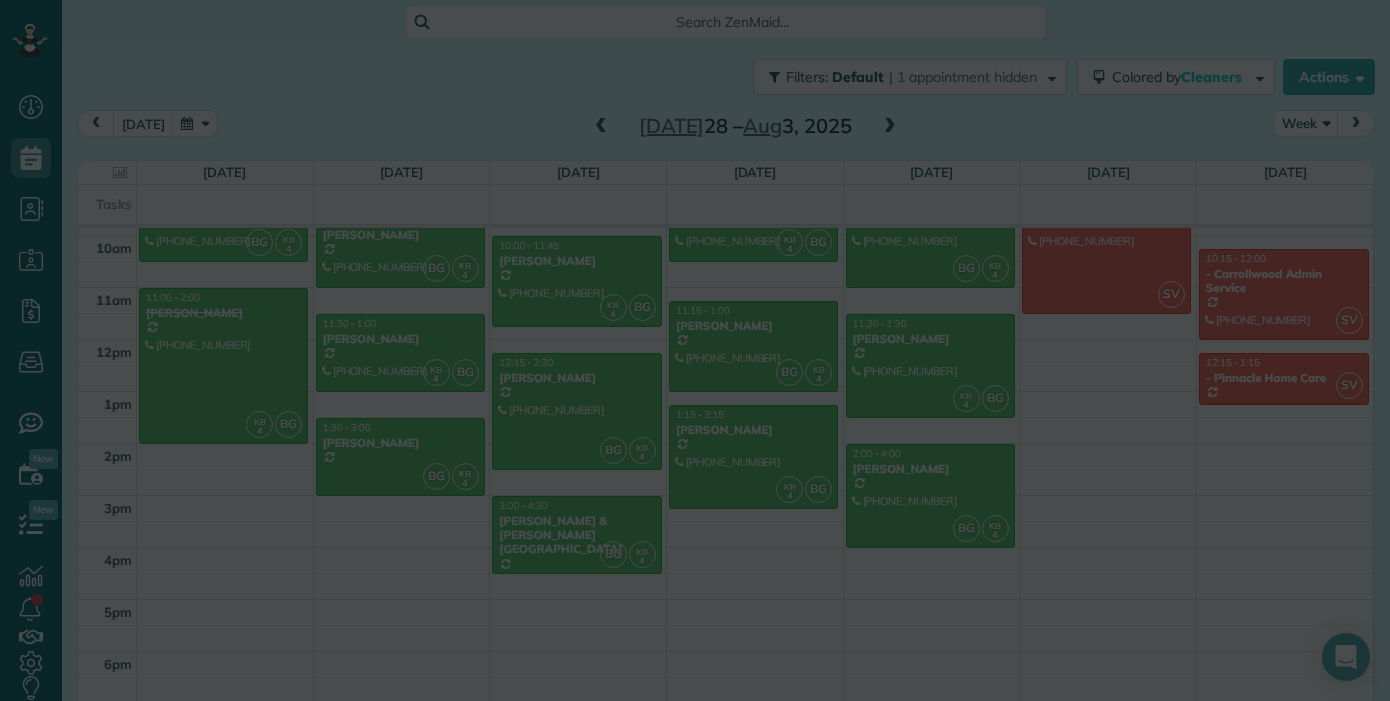scroll, scrollTop: 96, scrollLeft: 0, axis: vertical 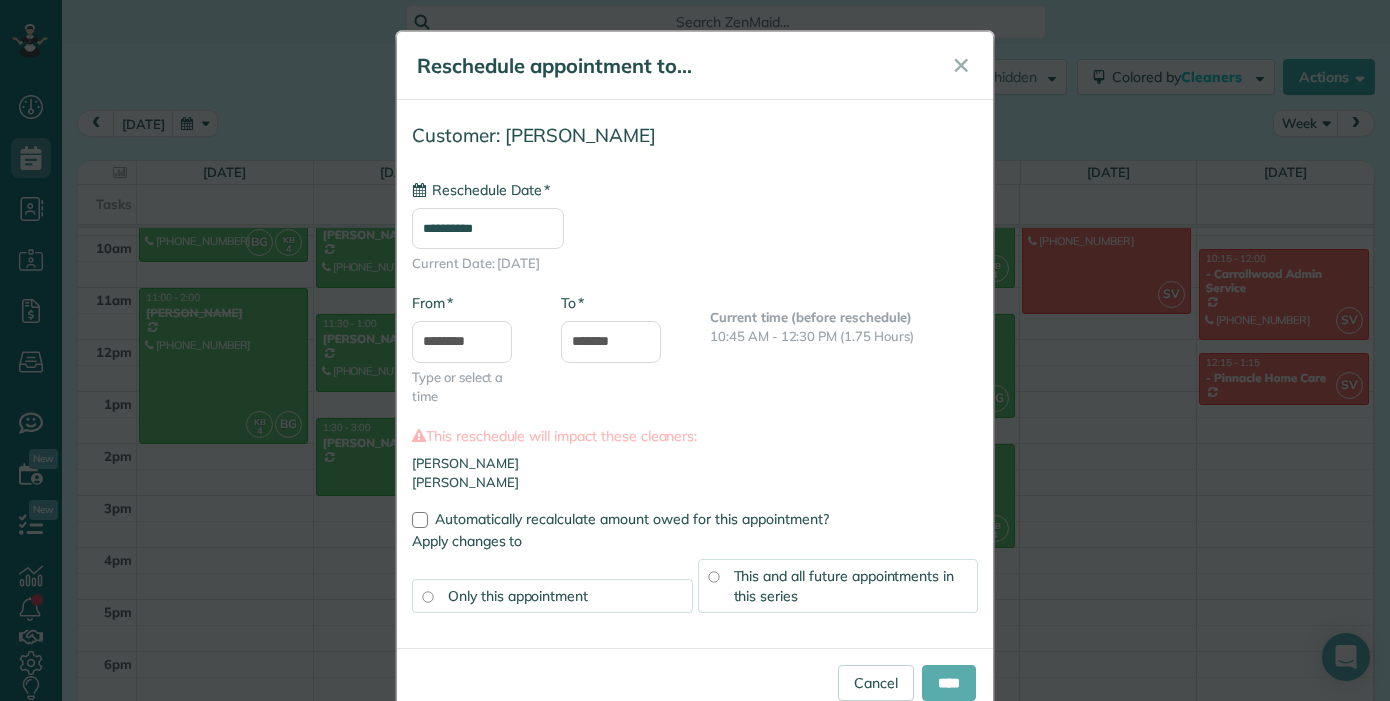 type on "**********" 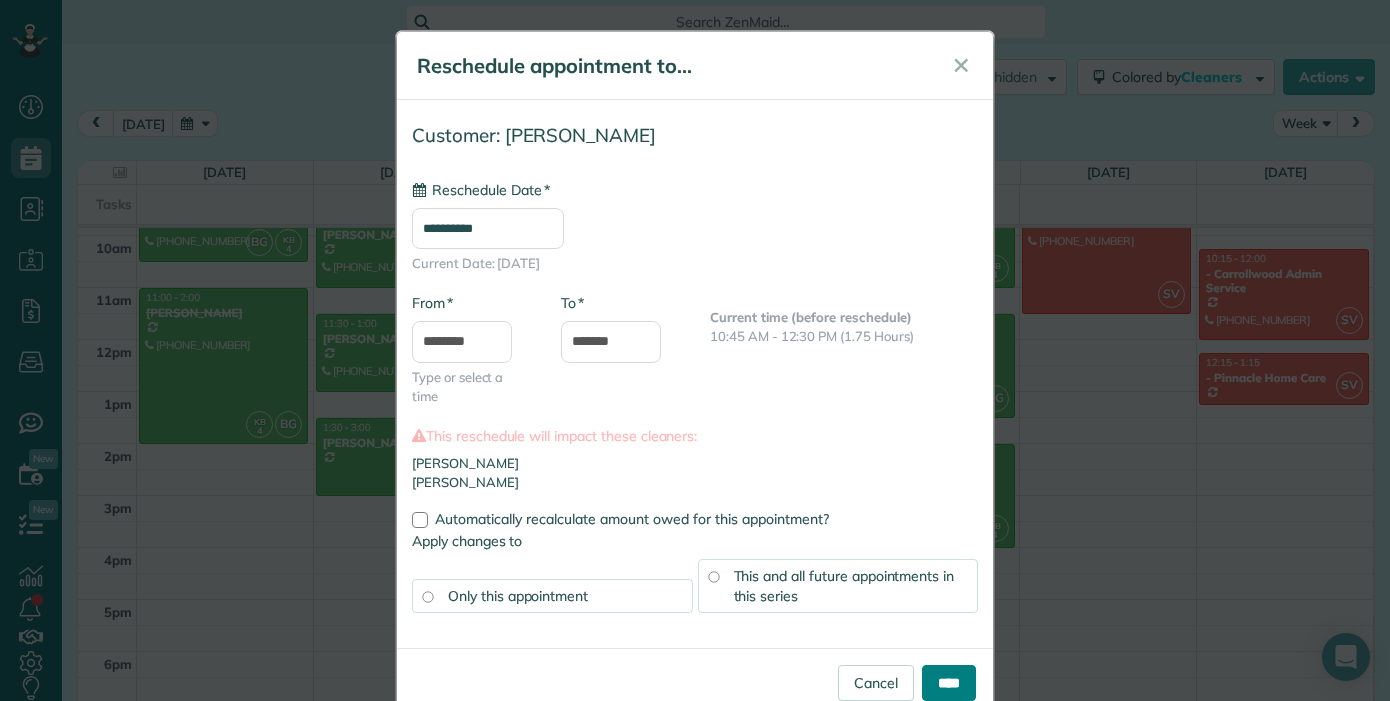 click on "****" at bounding box center (949, 683) 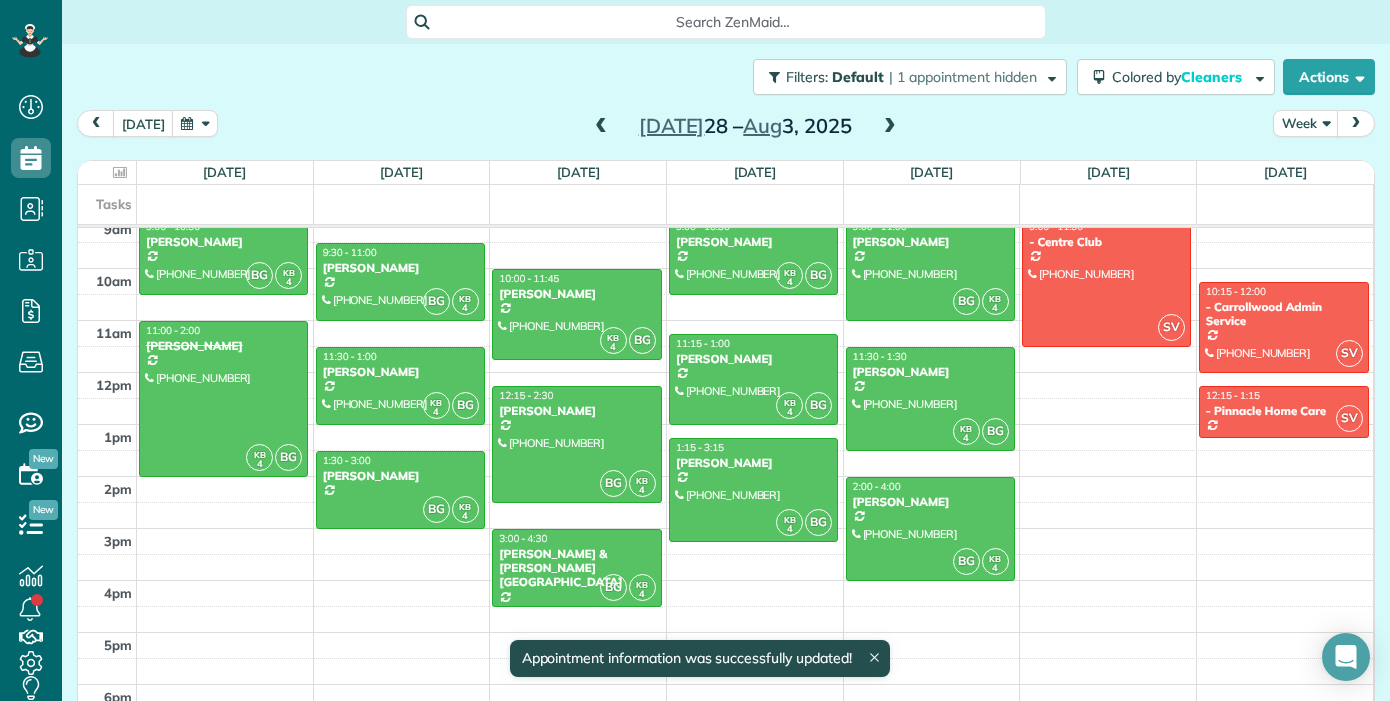 scroll, scrollTop: 41, scrollLeft: 0, axis: vertical 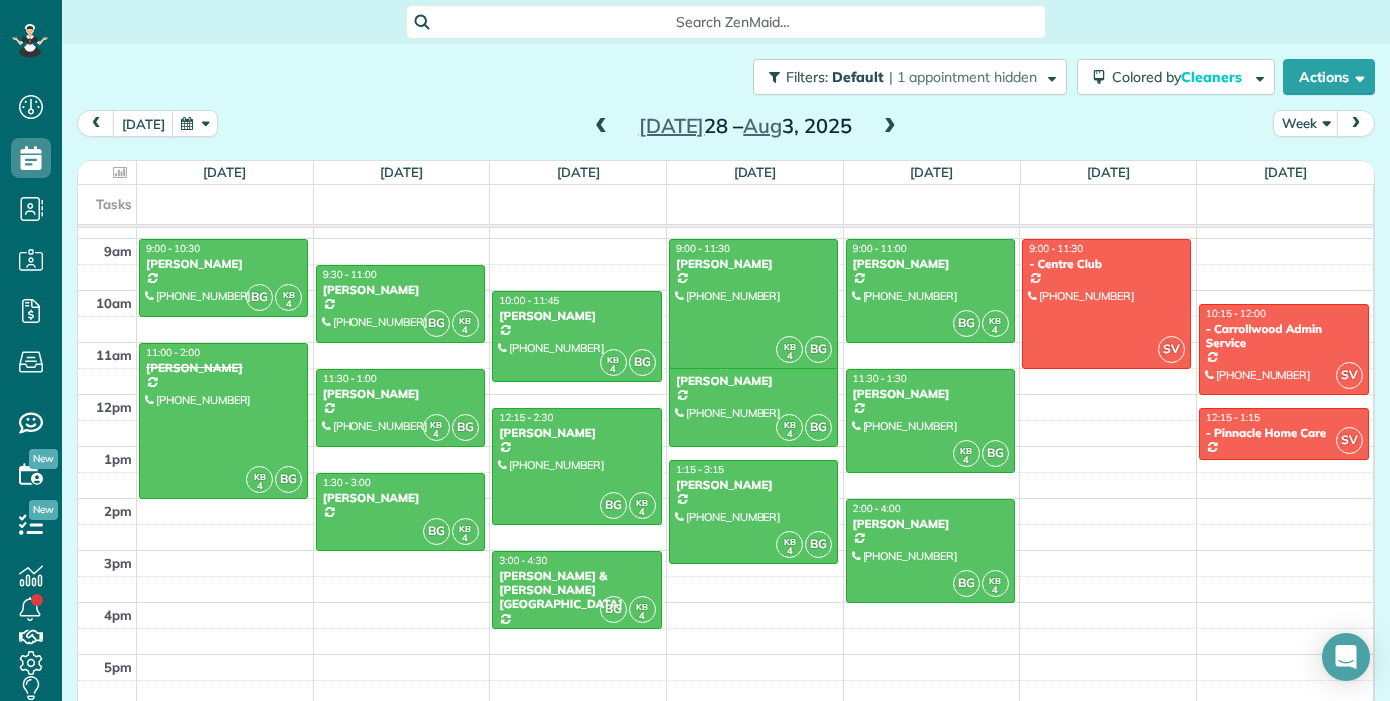 drag, startPoint x: 753, startPoint y: 314, endPoint x: 755, endPoint y: 360, distance: 46.043457 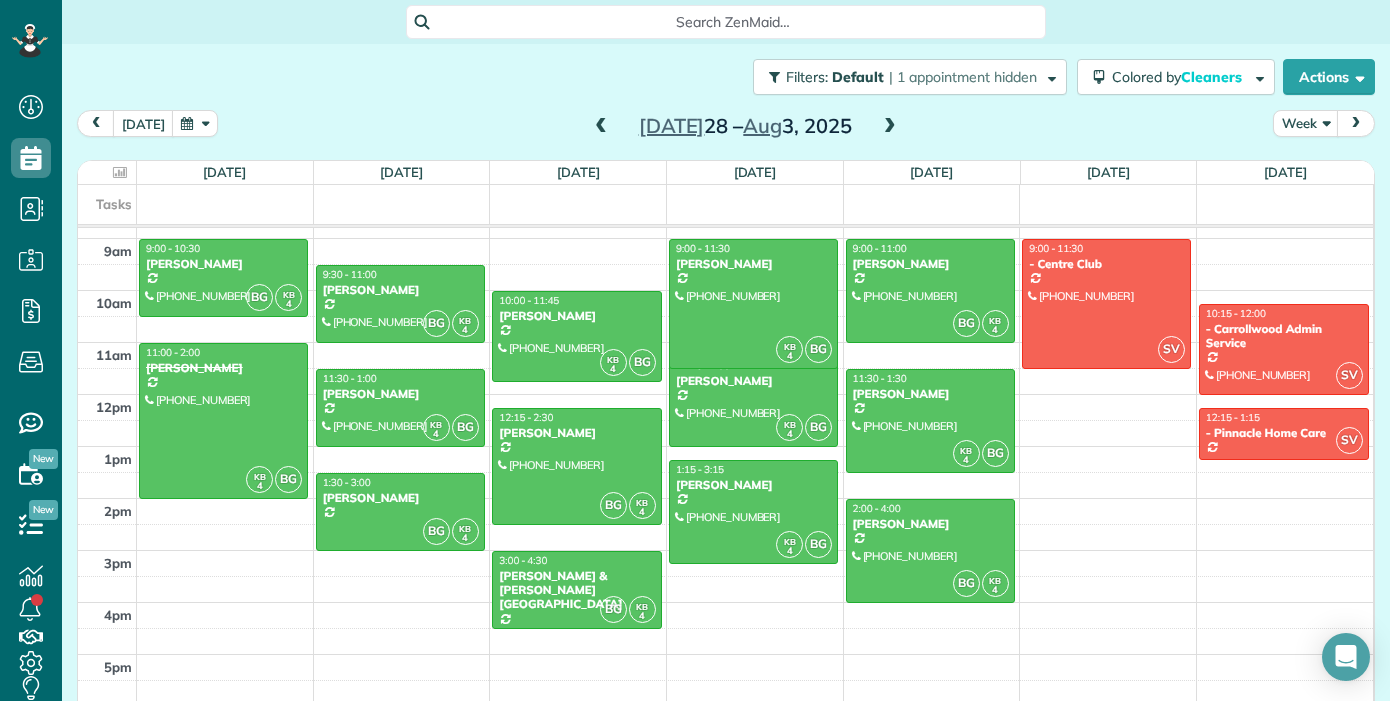 click on "KB 4 BG 9:00 - 11:30 [PERSON_NAME] [PHONE_NUMBER] [STREET_ADDRESS] KB 4 BG 9:00 - 10:30 [PERSON_NAME] [PHONE_NUMBER] [STREET_ADDRESS] KB 4 BG 11:15 - 1:00 [PERSON_NAME] [PHONE_NUMBER] [STREET_ADDRESS][PERSON_NAME] KB 4 BG 1:15 - 3:15 [PERSON_NAME] [PHONE_NUMBER] [STREET_ADDRESS][PERSON_NAME] SV 8:30 - 10:30  - Centre Club [PHONE_NUMBER] [STREET_ADDRESS]" at bounding box center (755, 187) 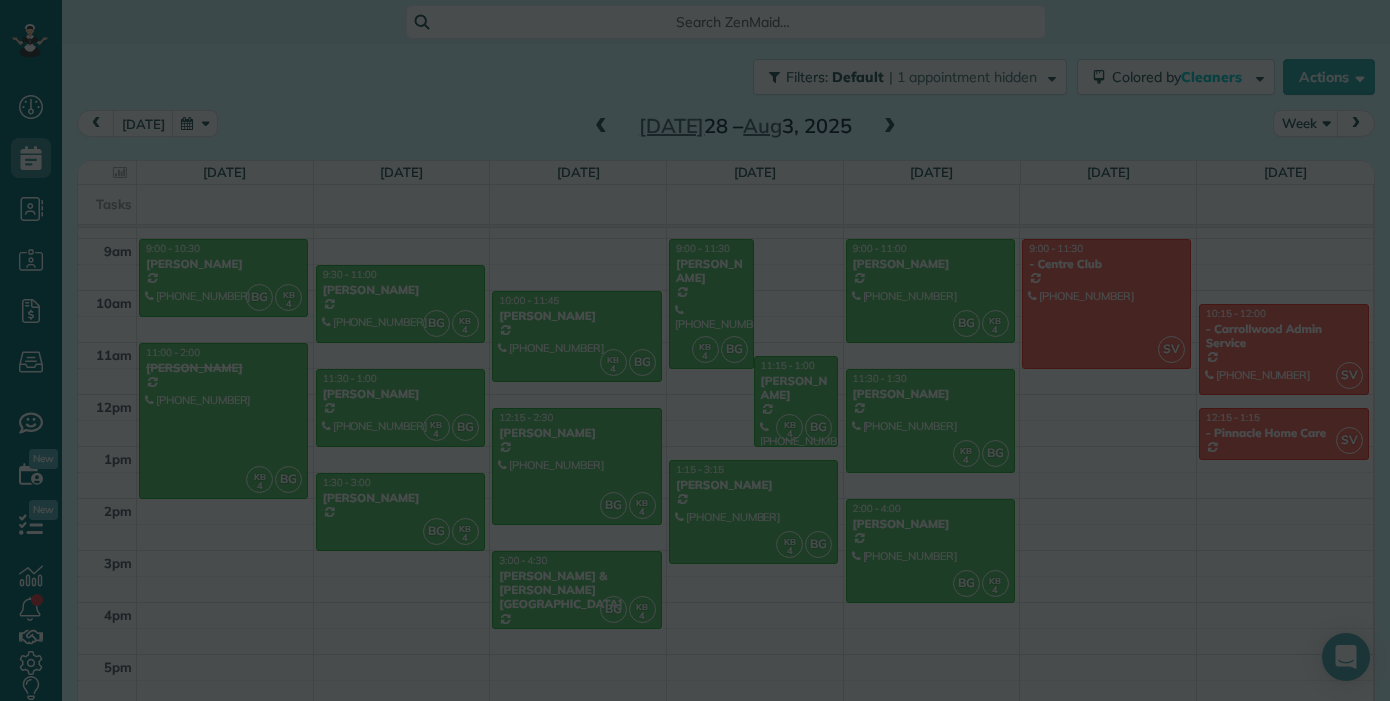 scroll, scrollTop: 41, scrollLeft: 0, axis: vertical 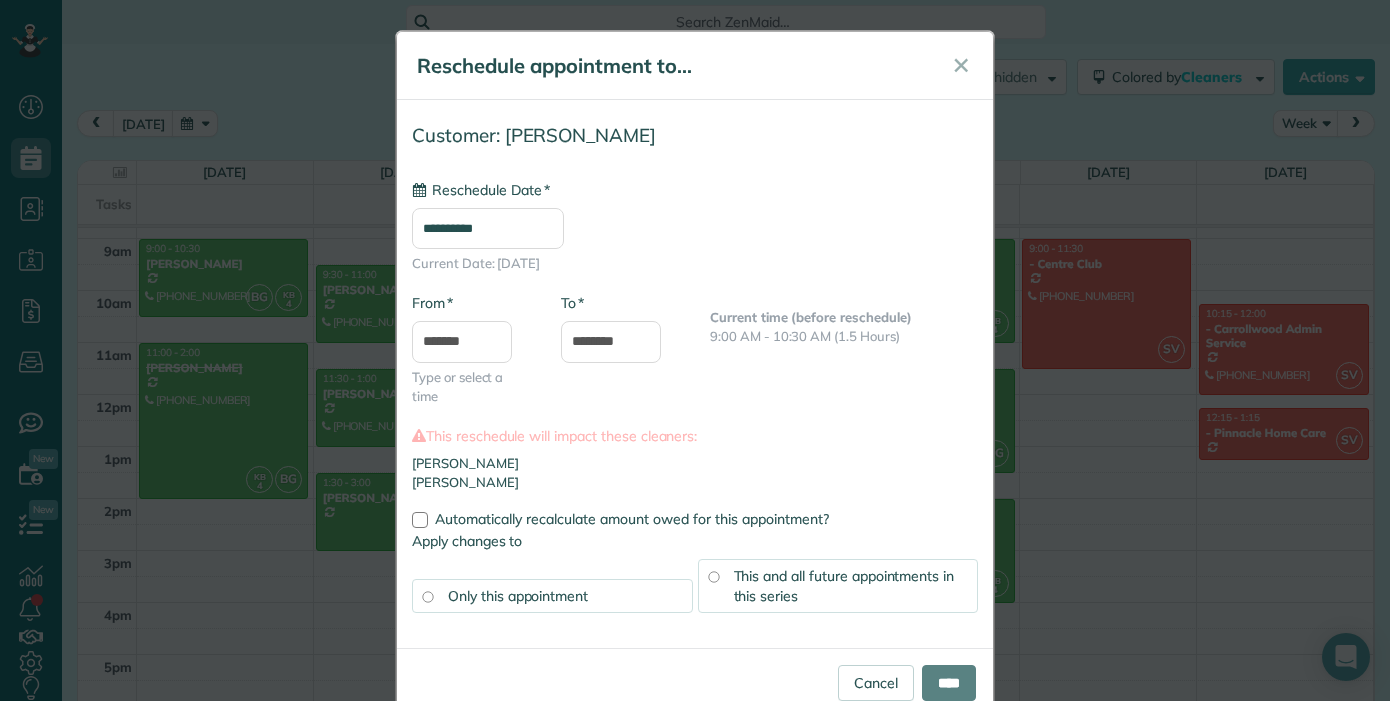 type on "**********" 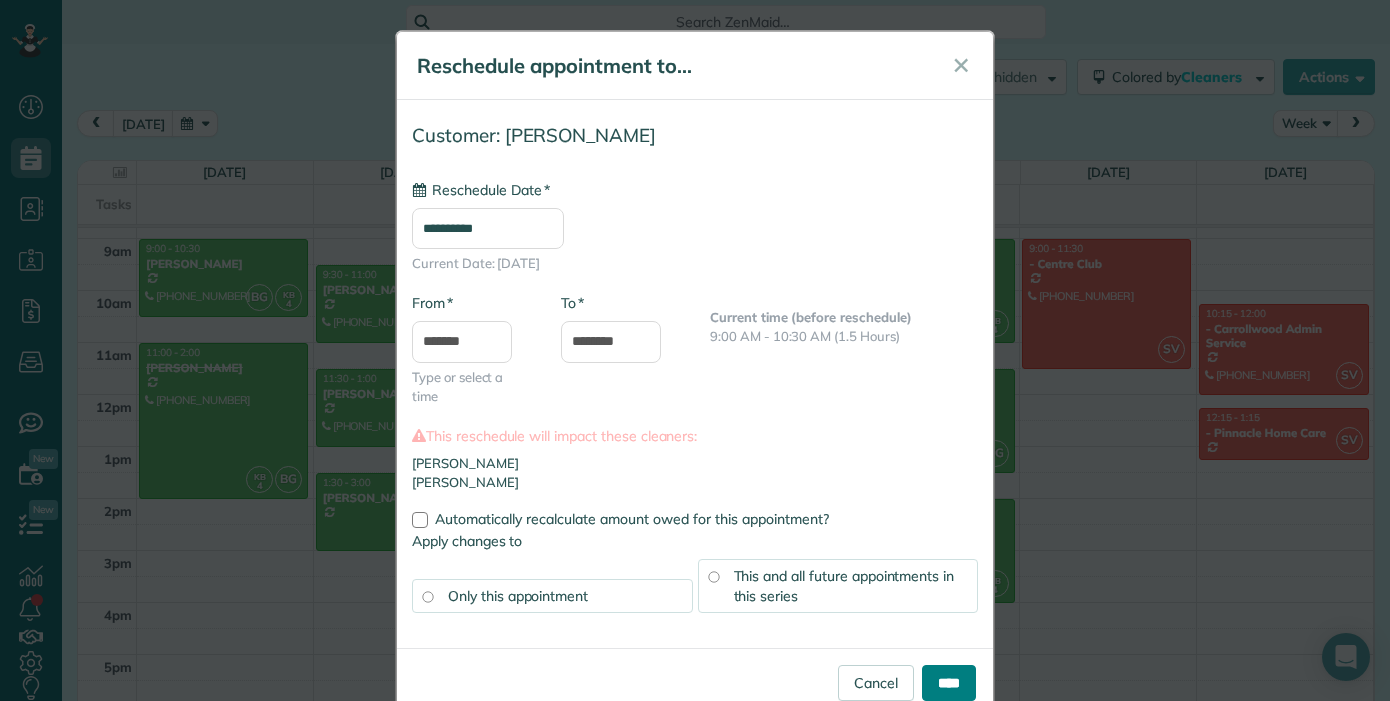 click on "****" at bounding box center [949, 683] 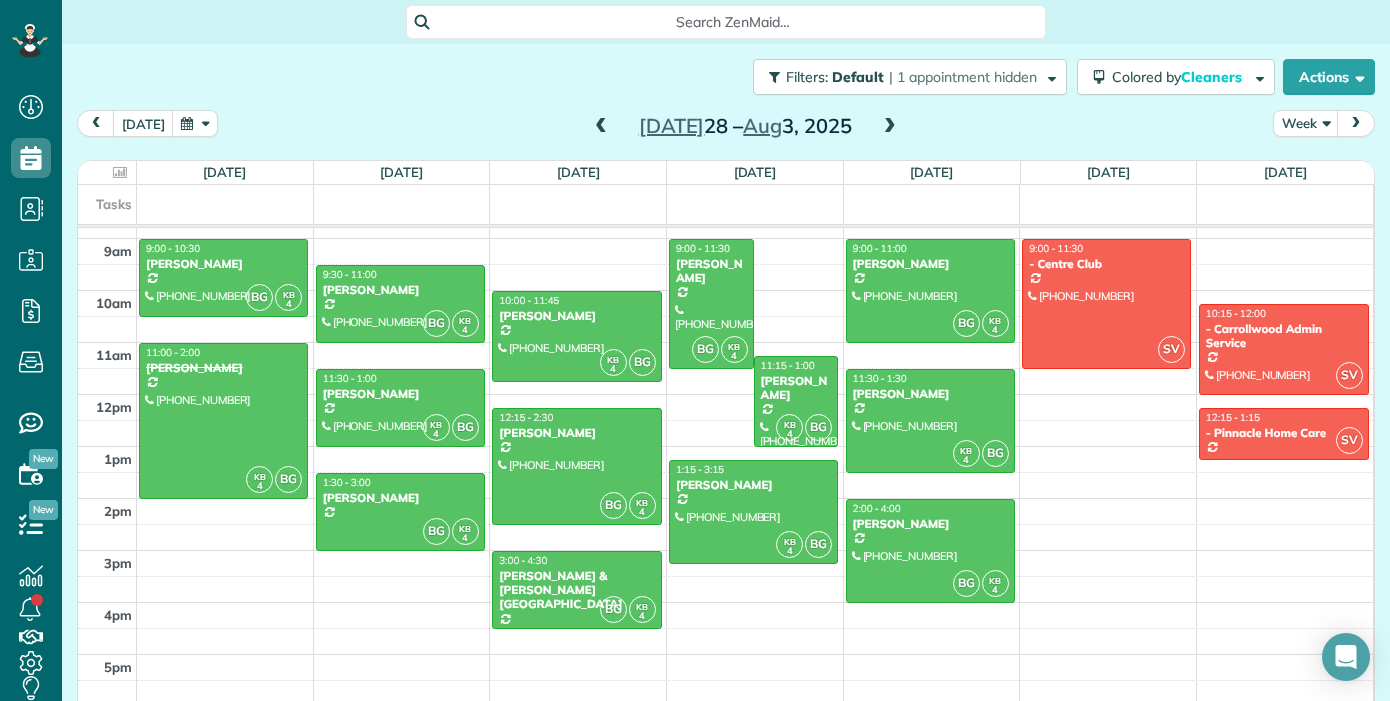 scroll, scrollTop: 41, scrollLeft: 0, axis: vertical 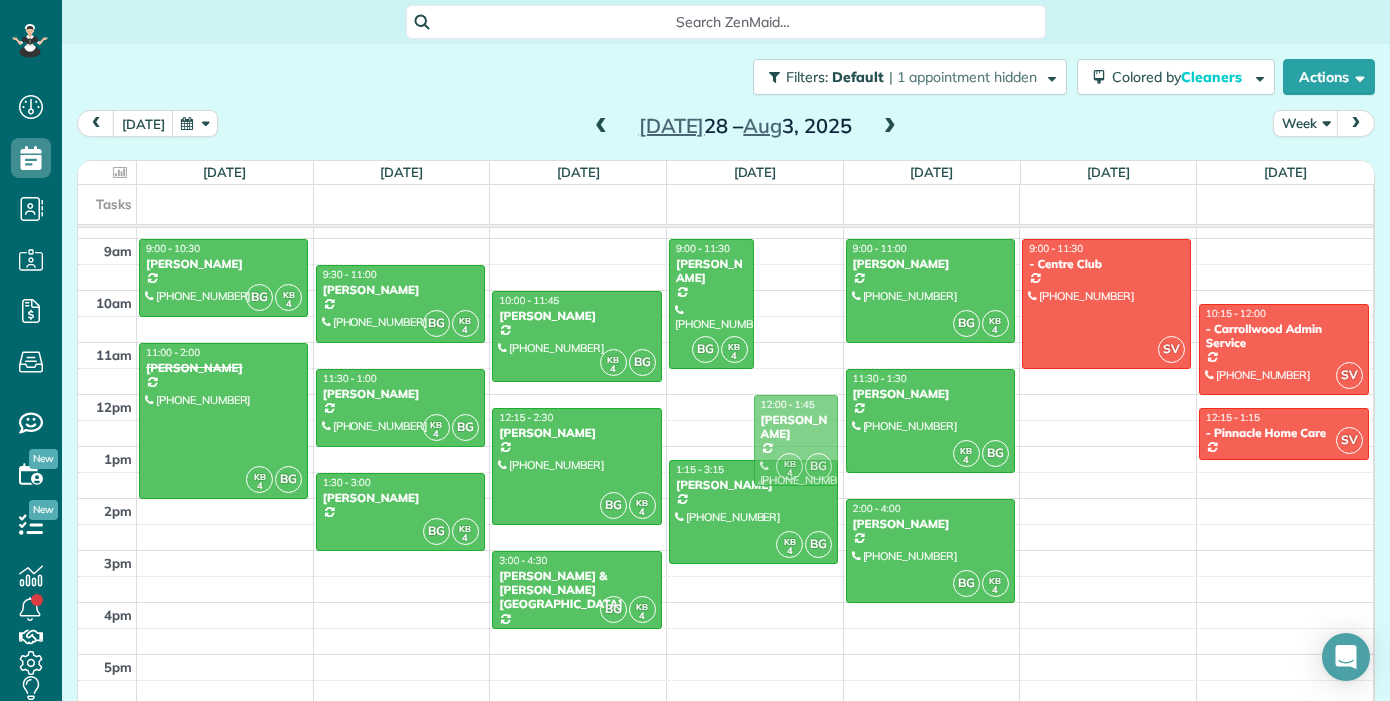 drag, startPoint x: 782, startPoint y: 378, endPoint x: 776, endPoint y: 411, distance: 33.54102 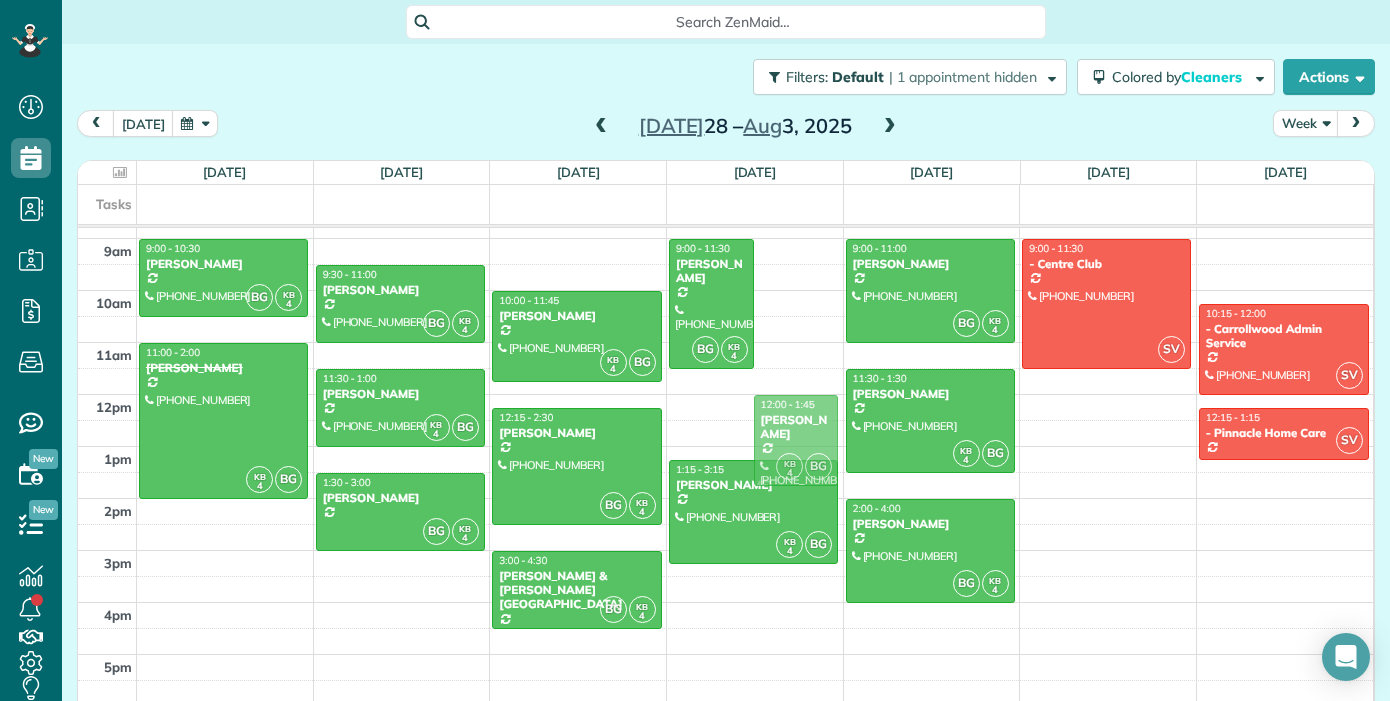 click on "KB 4 BG 12:00 - 1:45 [PERSON_NAME] [PHONE_NUMBER] [STREET_ADDRESS][PERSON_NAME] BG KB 4 9:00 - 11:30 [PERSON_NAME] [PHONE_NUMBER] [STREET_ADDRESS] KB 4 BG 11:15 - 1:00 [PERSON_NAME] [PHONE_NUMBER] [STREET_ADDRESS][PERSON_NAME] KB 4 BG 1:15 - 3:15 [PERSON_NAME] [PHONE_NUMBER] 15665 [PERSON_NAME][STREET_ADDRESS] SV 8:30 - 10:30  - Centre Club (813) 286-[GEOGRAPHIC_DATA][STREET_ADDRESS]" at bounding box center (755, 187) 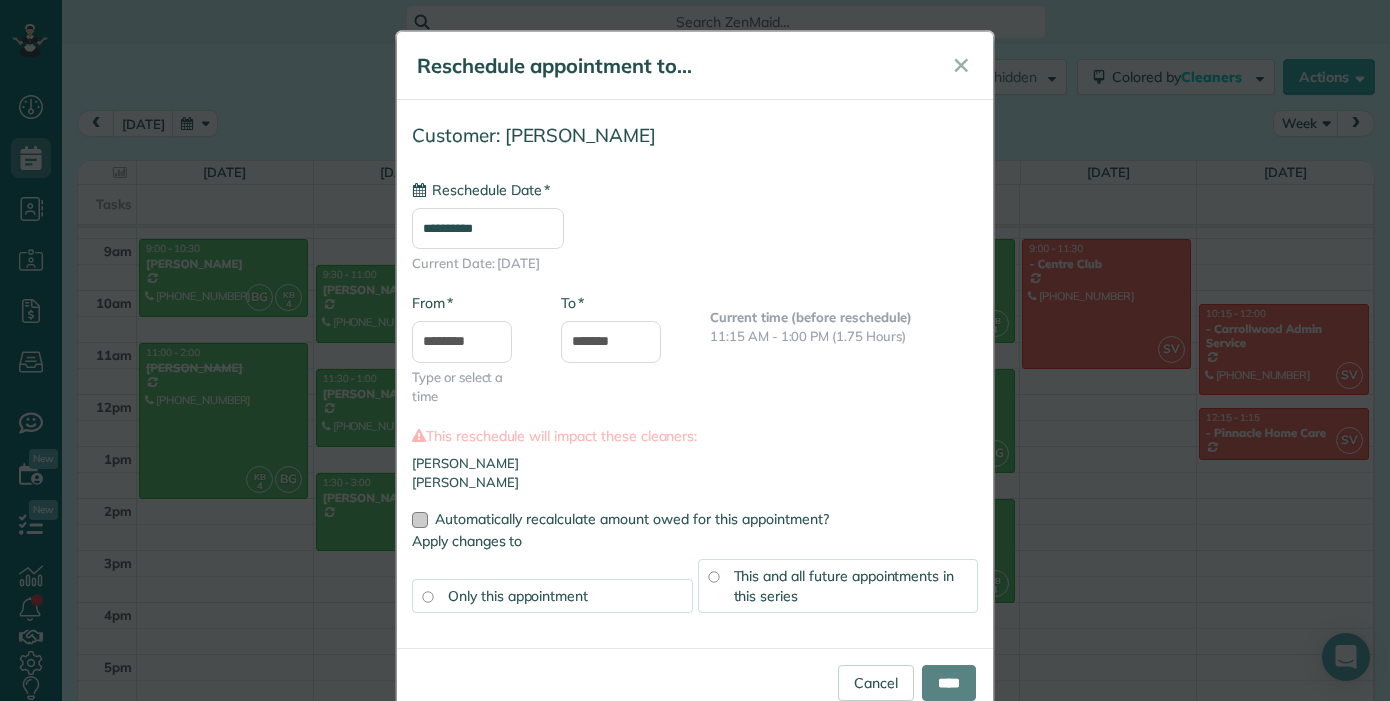 type on "**********" 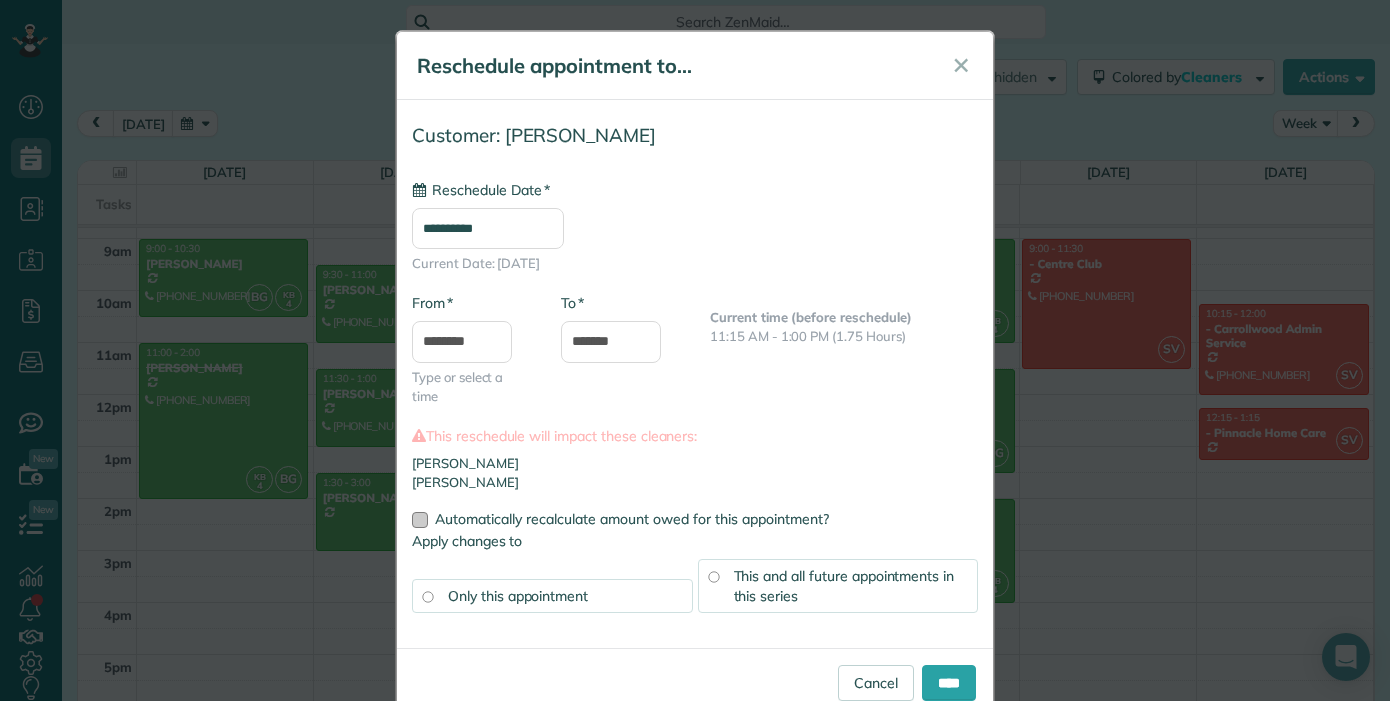 scroll, scrollTop: 49, scrollLeft: 0, axis: vertical 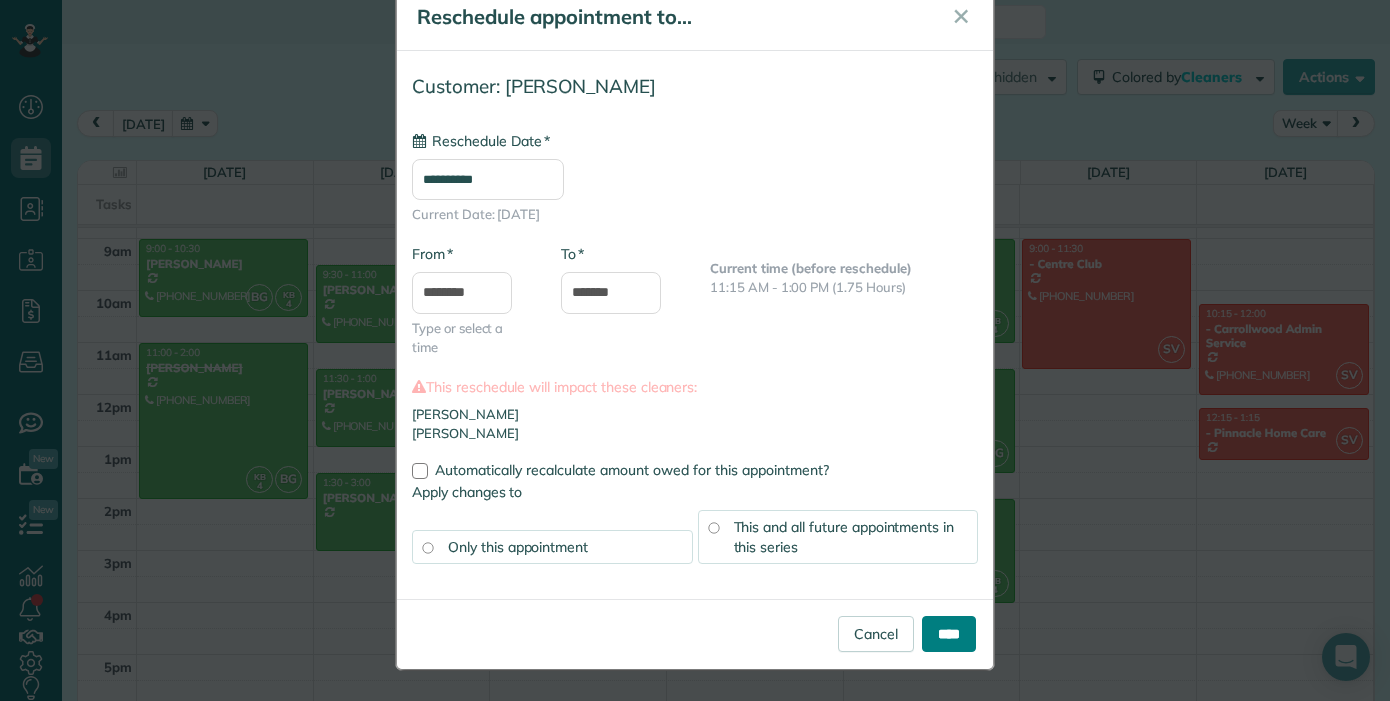click on "****" at bounding box center [949, 634] 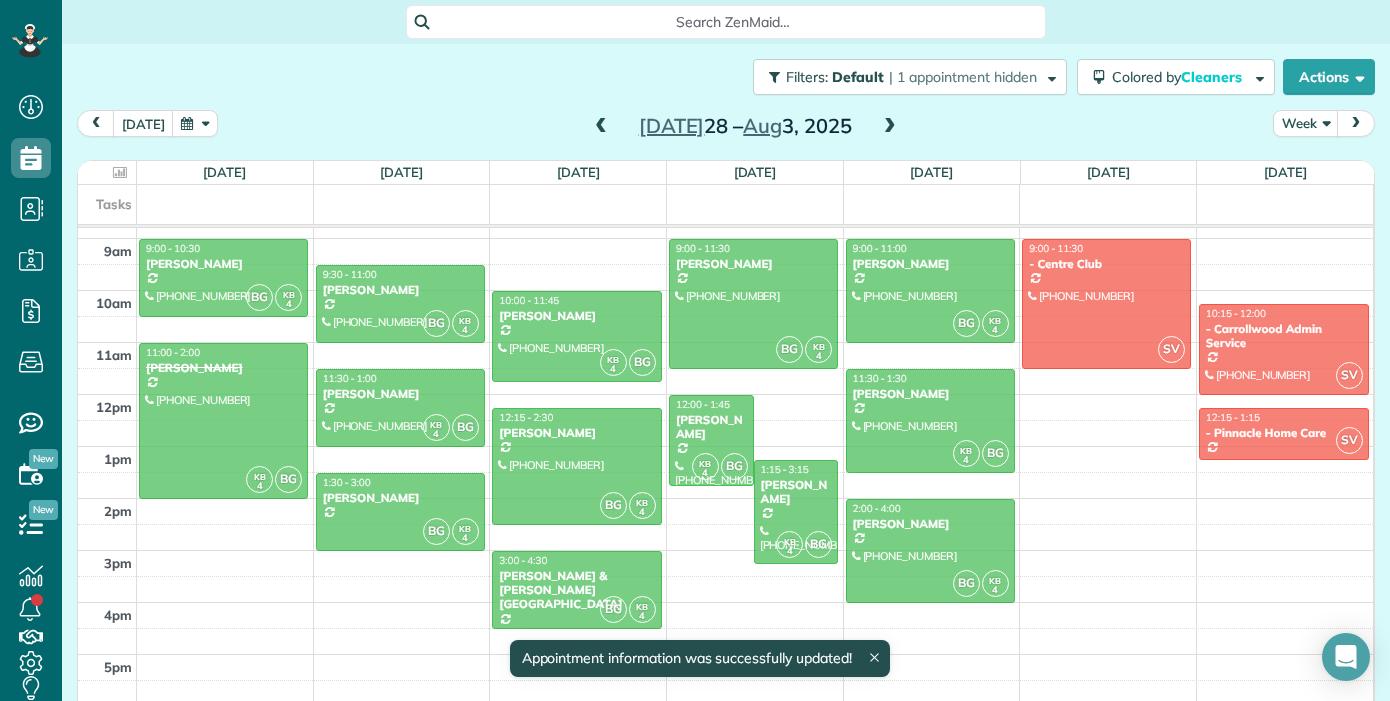 scroll, scrollTop: 41, scrollLeft: 0, axis: vertical 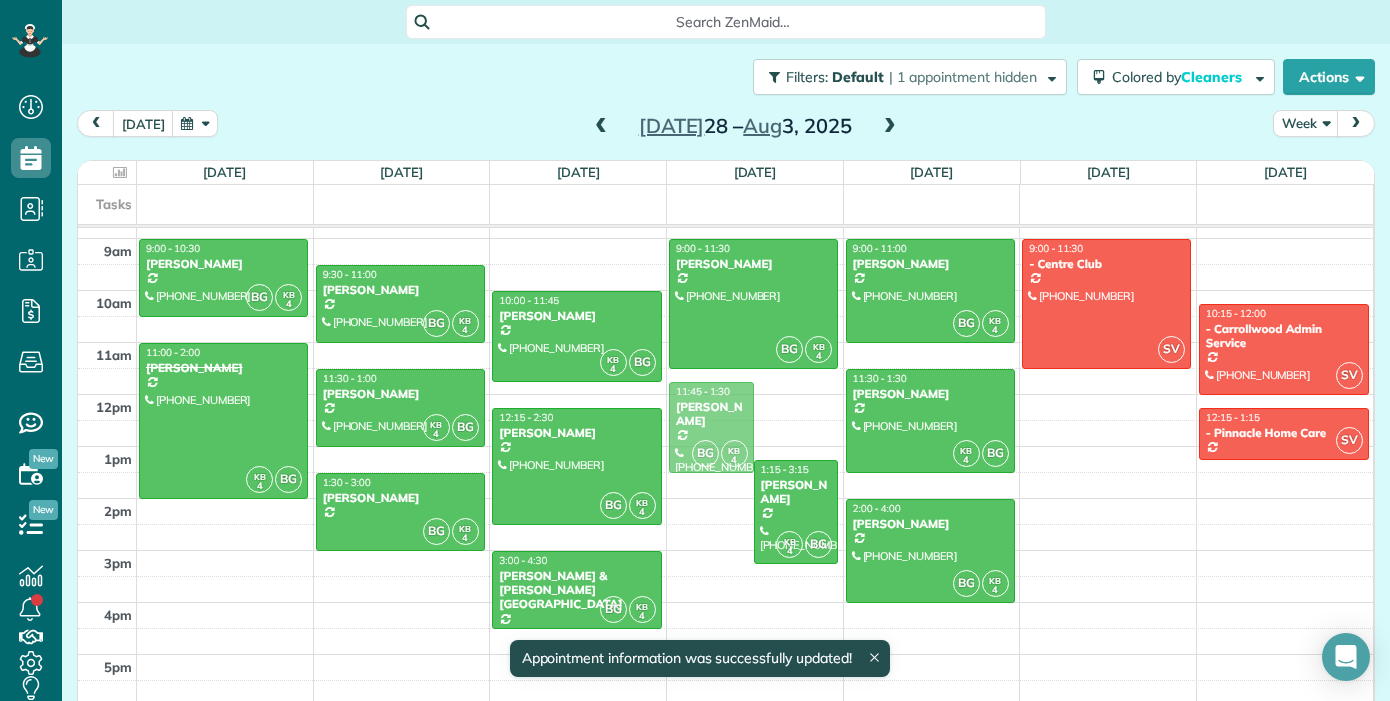 drag, startPoint x: 738, startPoint y: 419, endPoint x: 734, endPoint y: 409, distance: 10.770329 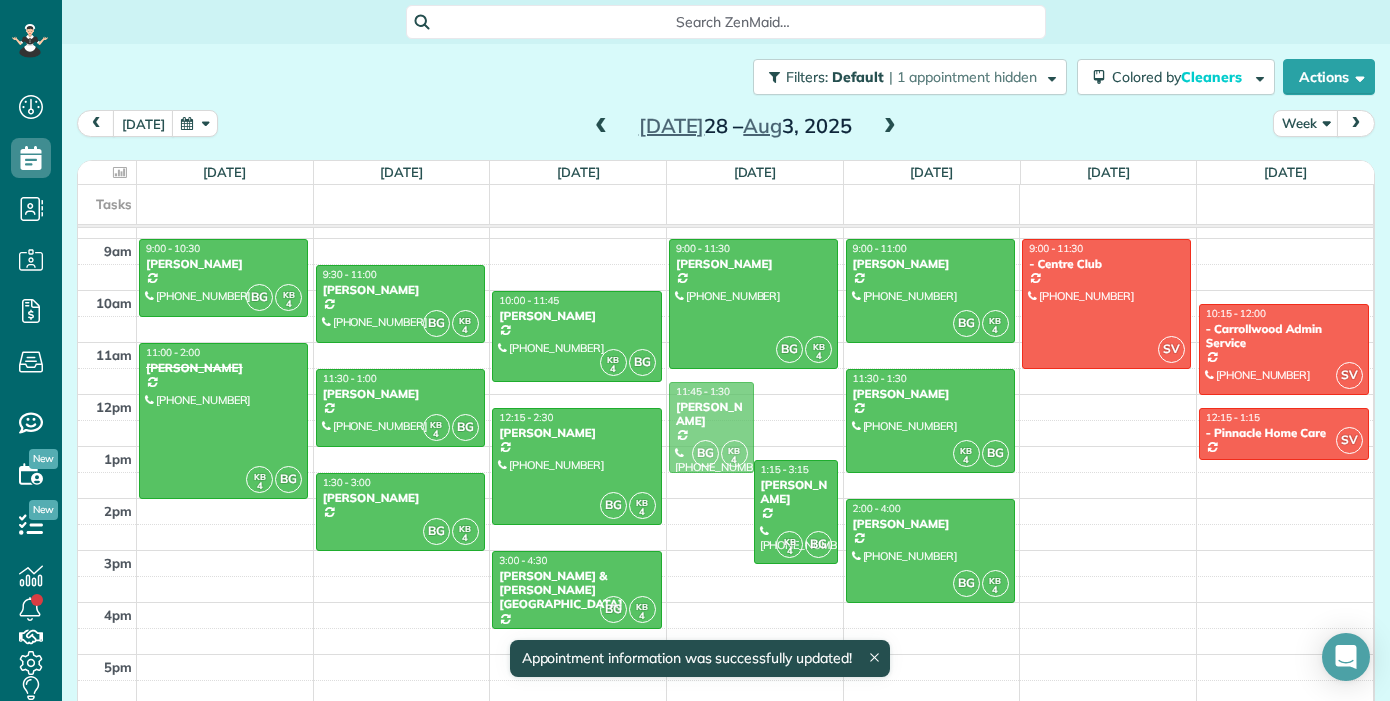 click on "BG KB 4 11:45 - 1:30 [PERSON_NAME] [PHONE_NUMBER] [STREET_ADDRESS][PERSON_NAME] BG KB 4 9:00 - 11:30 [PERSON_NAME] [PHONE_NUMBER] [STREET_ADDRESS] BG KB 4 12:00 - 1:45 [PERSON_NAME] [PHONE_NUMBER] [STREET_ADDRESS][PERSON_NAME] KB 4 BG 1:15 - 3:15 [PERSON_NAME] [PHONE_NUMBER] 15665 [PERSON_NAME][STREET_ADDRESS] SV 8:30 - 10:30  - Centre Club (813) 286-[GEOGRAPHIC_DATA][STREET_ADDRESS]" at bounding box center (755, 187) 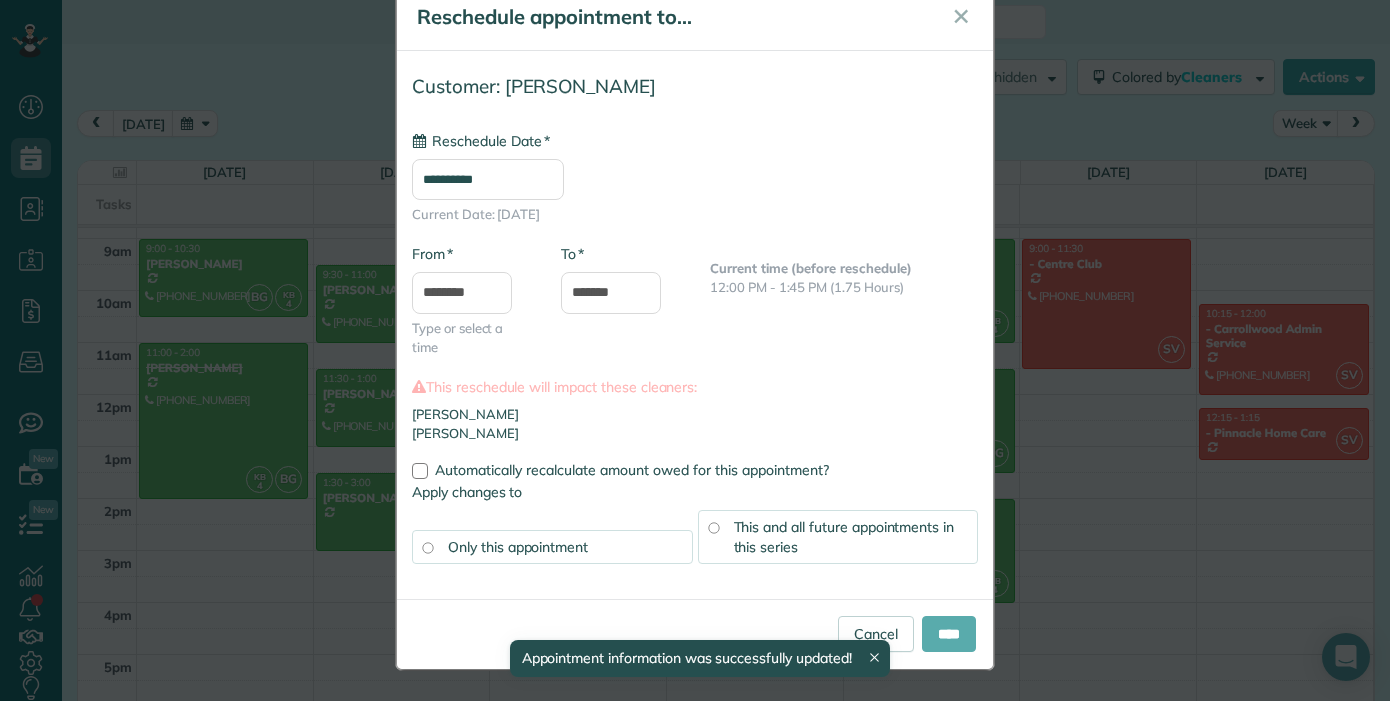 type on "**********" 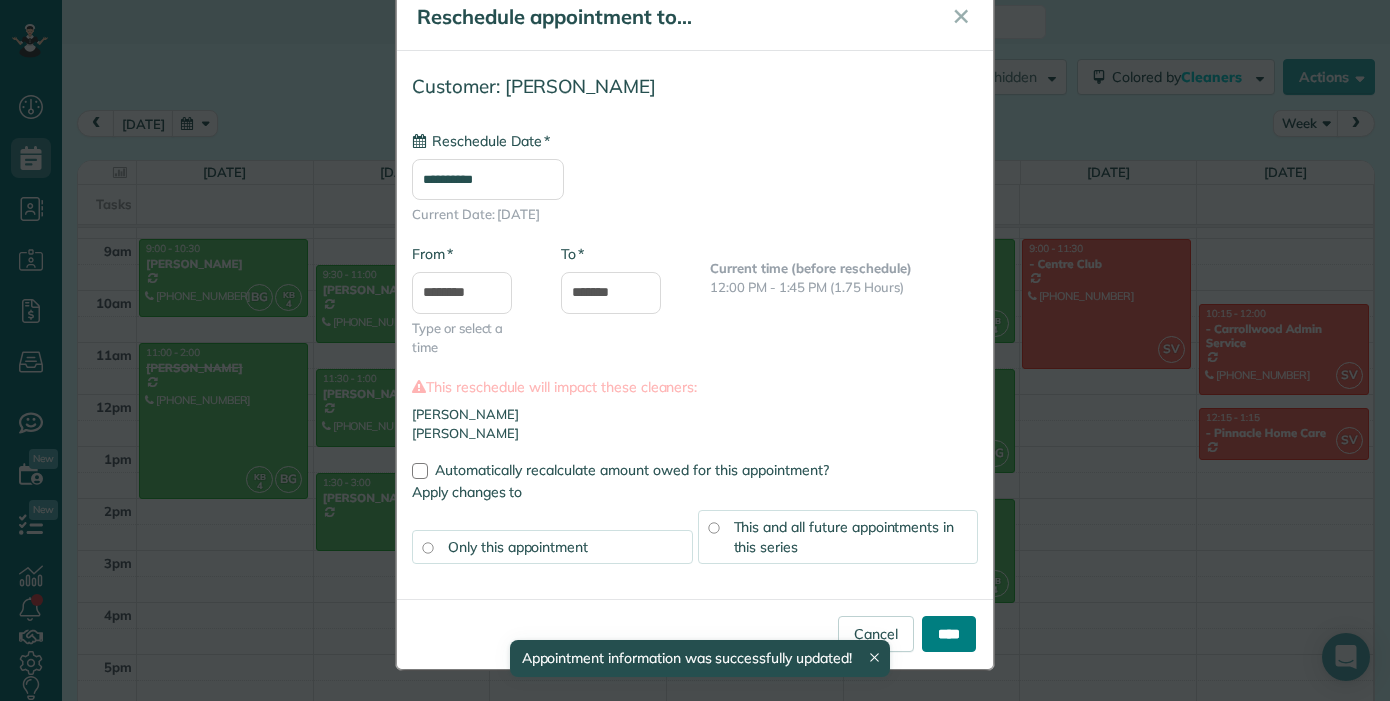 click on "****" at bounding box center [949, 634] 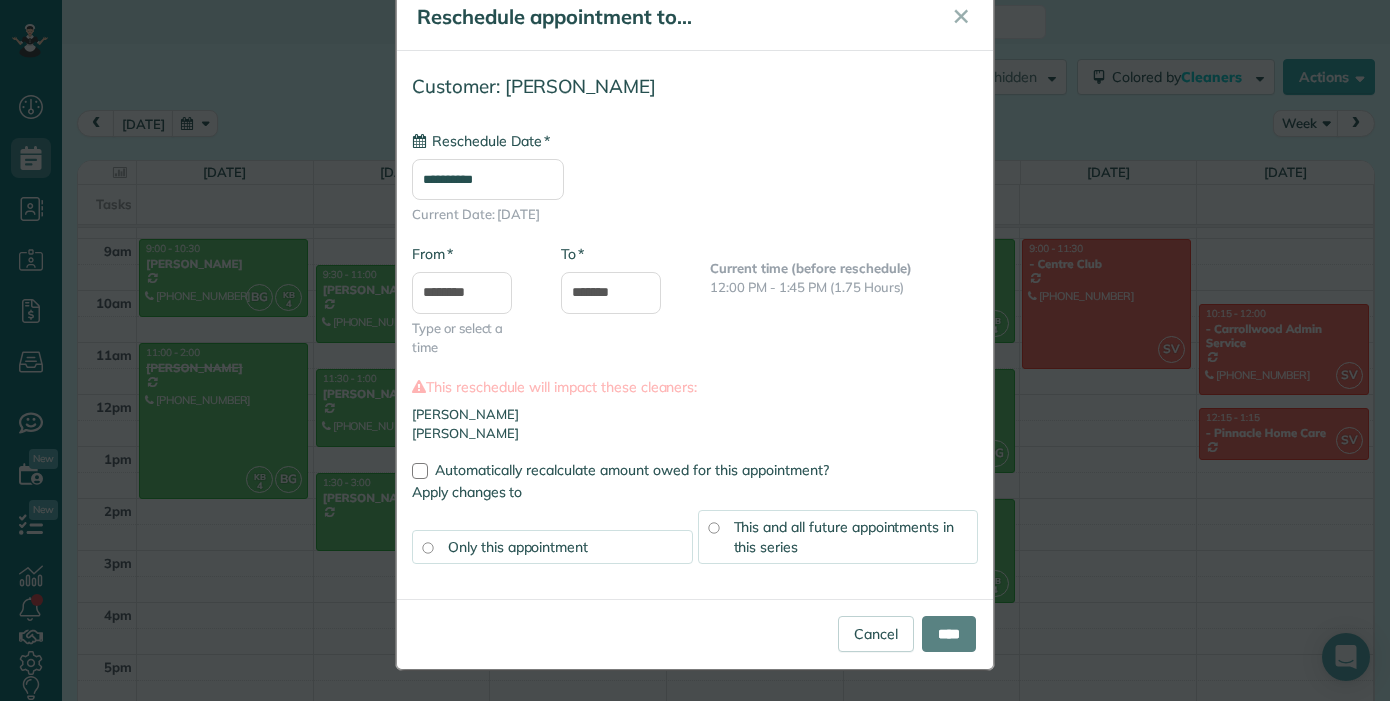 scroll, scrollTop: 49, scrollLeft: 0, axis: vertical 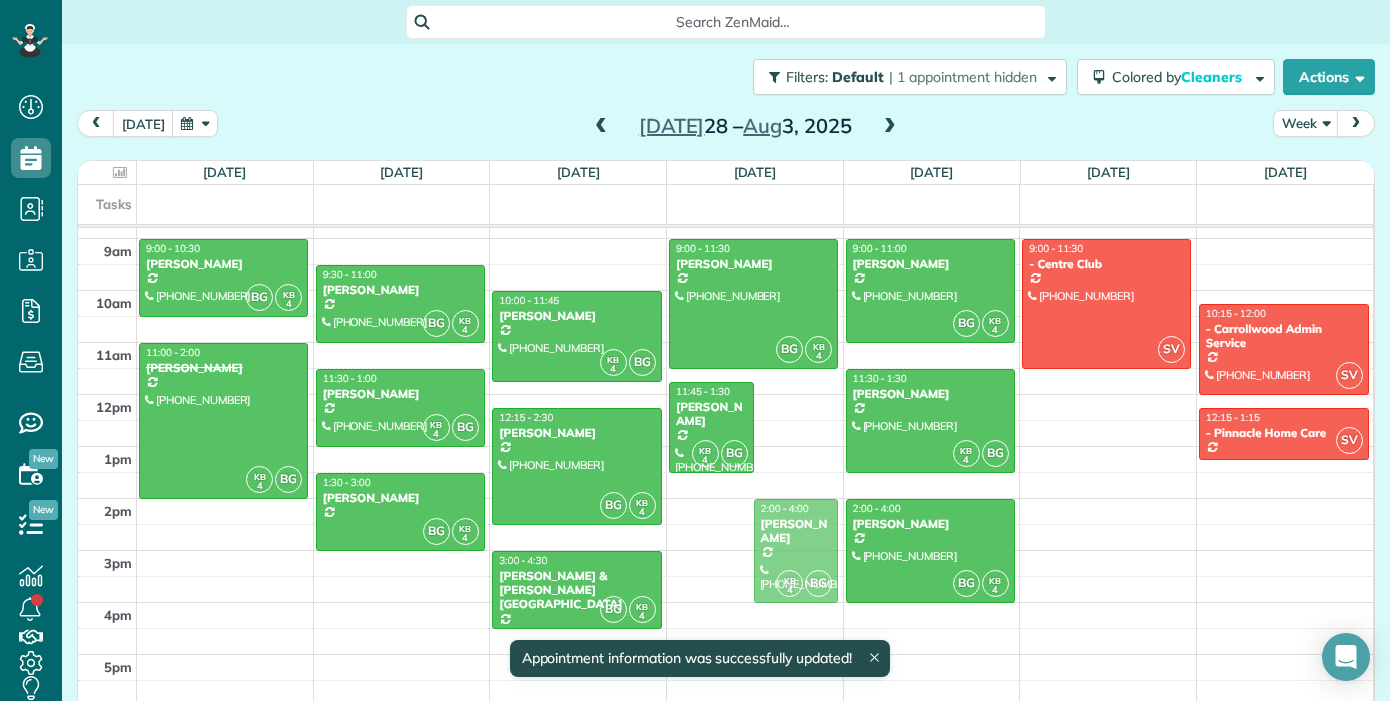 drag, startPoint x: 807, startPoint y: 485, endPoint x: 808, endPoint y: 518, distance: 33.01515 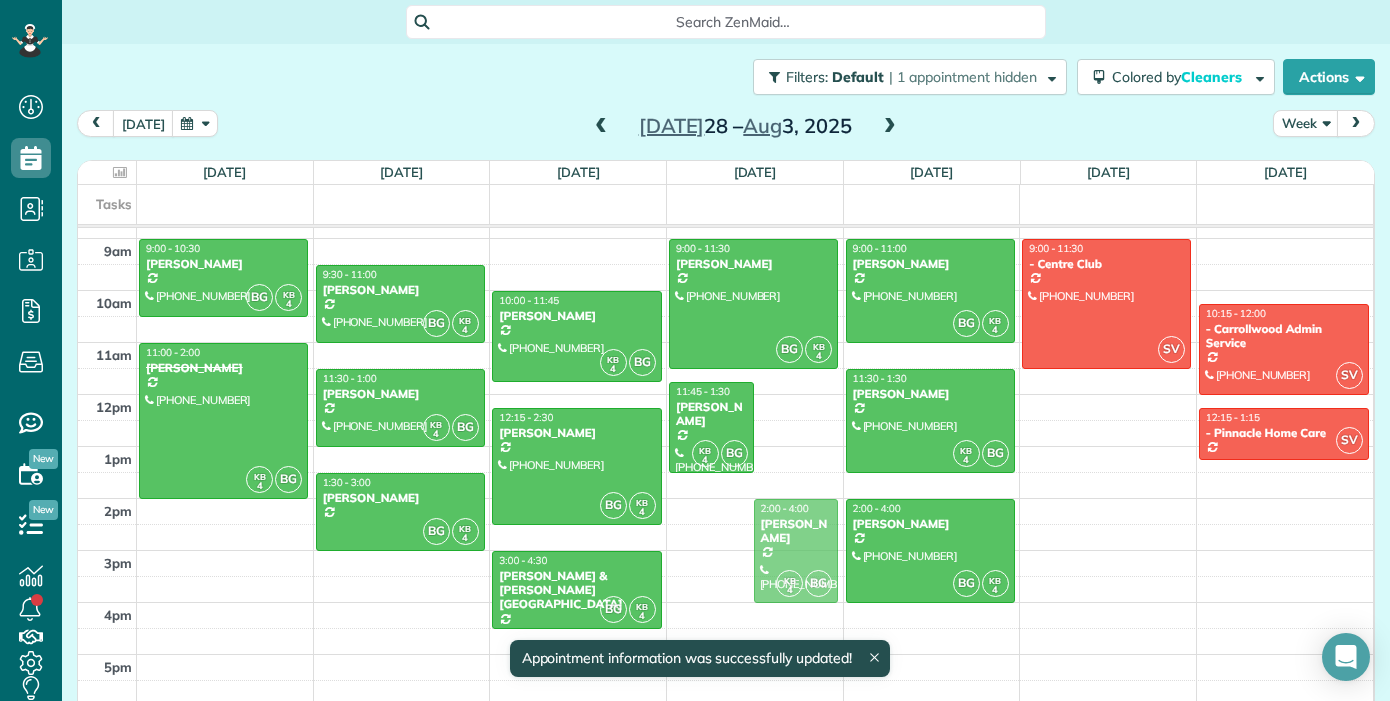 click on "KB 4 BG 2:00 - 4:00 [PERSON_NAME] [PHONE_NUMBER] 15665 [PERSON_NAME][STREET_ADDRESS] BG KB 4 9:00 - 11:30 [PERSON_NAME] [PHONE_NUMBER] [STREET_ADDRESS] KB 4 BG 11:45 - 1:30 [PERSON_NAME] [PHONE_NUMBER] [STREET_ADDRESS][PERSON_NAME] KB 4 BG 1:15 - 3:15 [PERSON_NAME] [PHONE_NUMBER] 15665 [PERSON_NAME][STREET_ADDRESS] SV 8:30 - 10:30  - Centre Club [PHONE_NUMBER] [STREET_ADDRESS]" at bounding box center (755, 187) 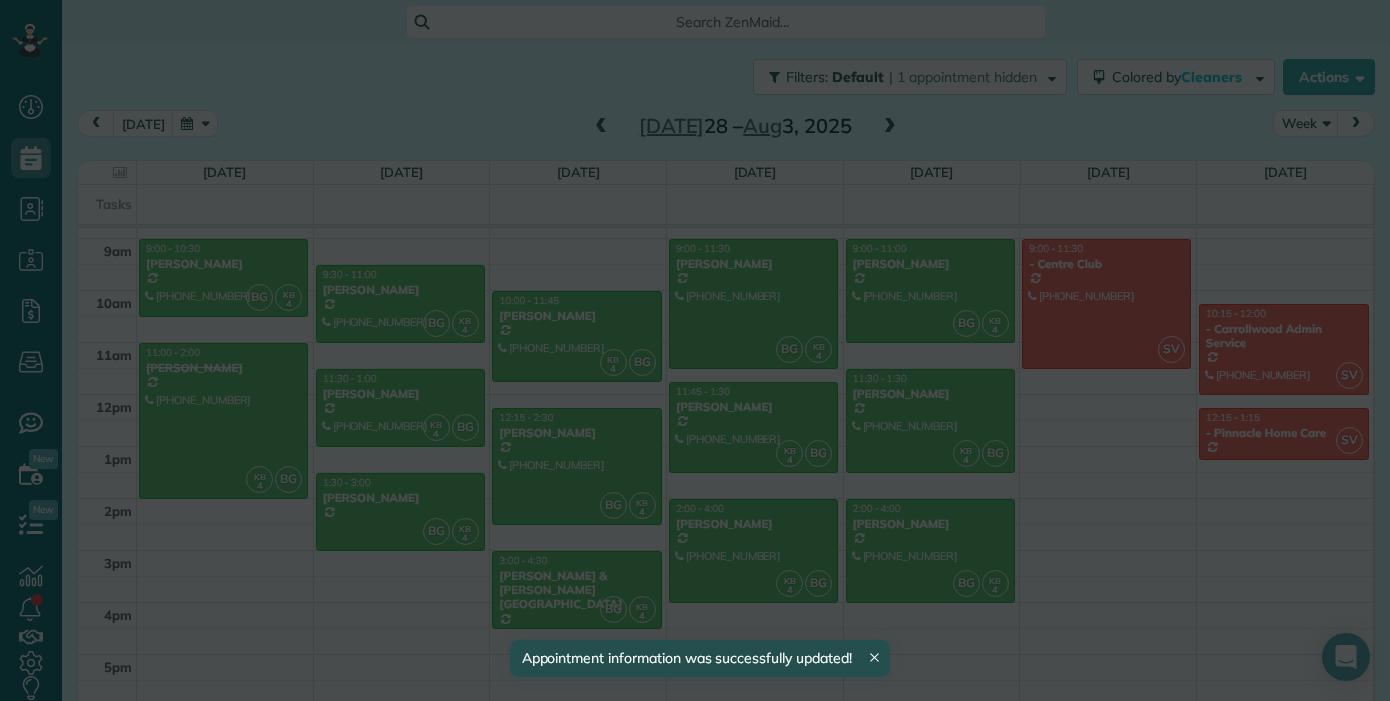 scroll, scrollTop: 41, scrollLeft: 0, axis: vertical 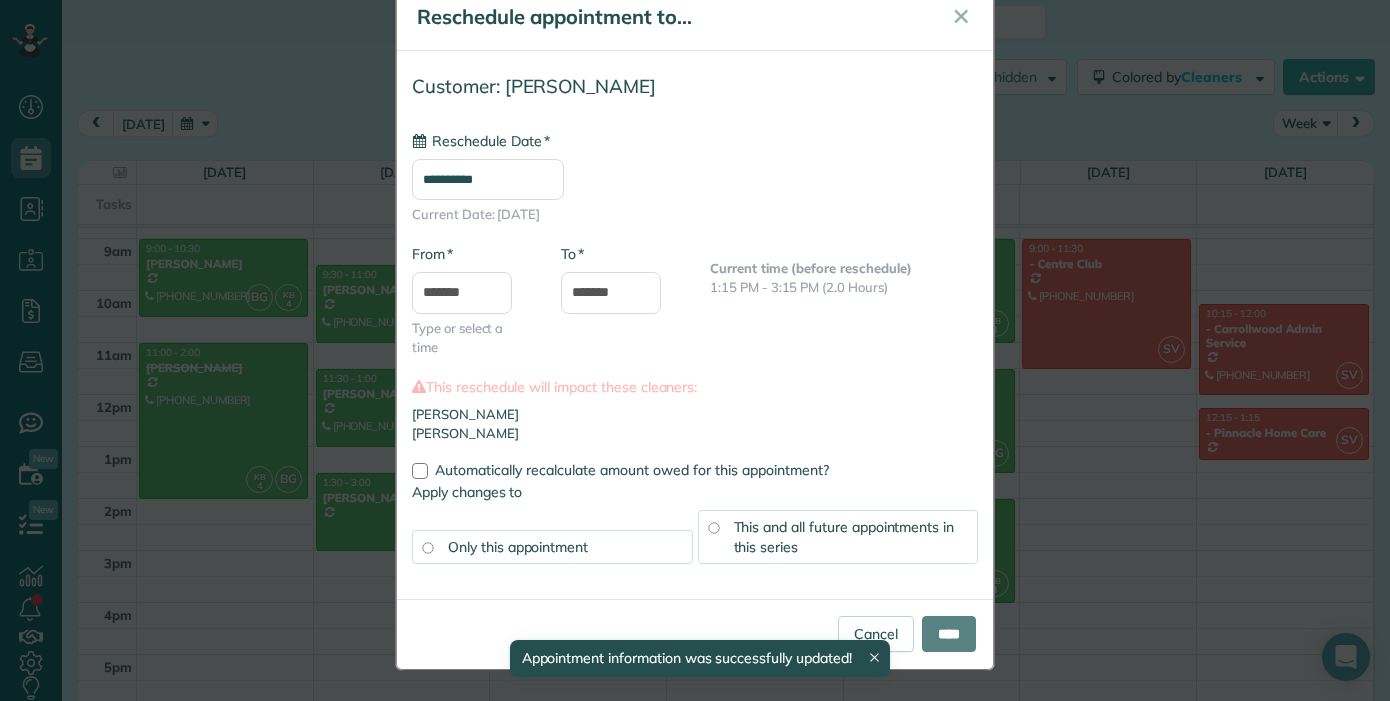 type on "**********" 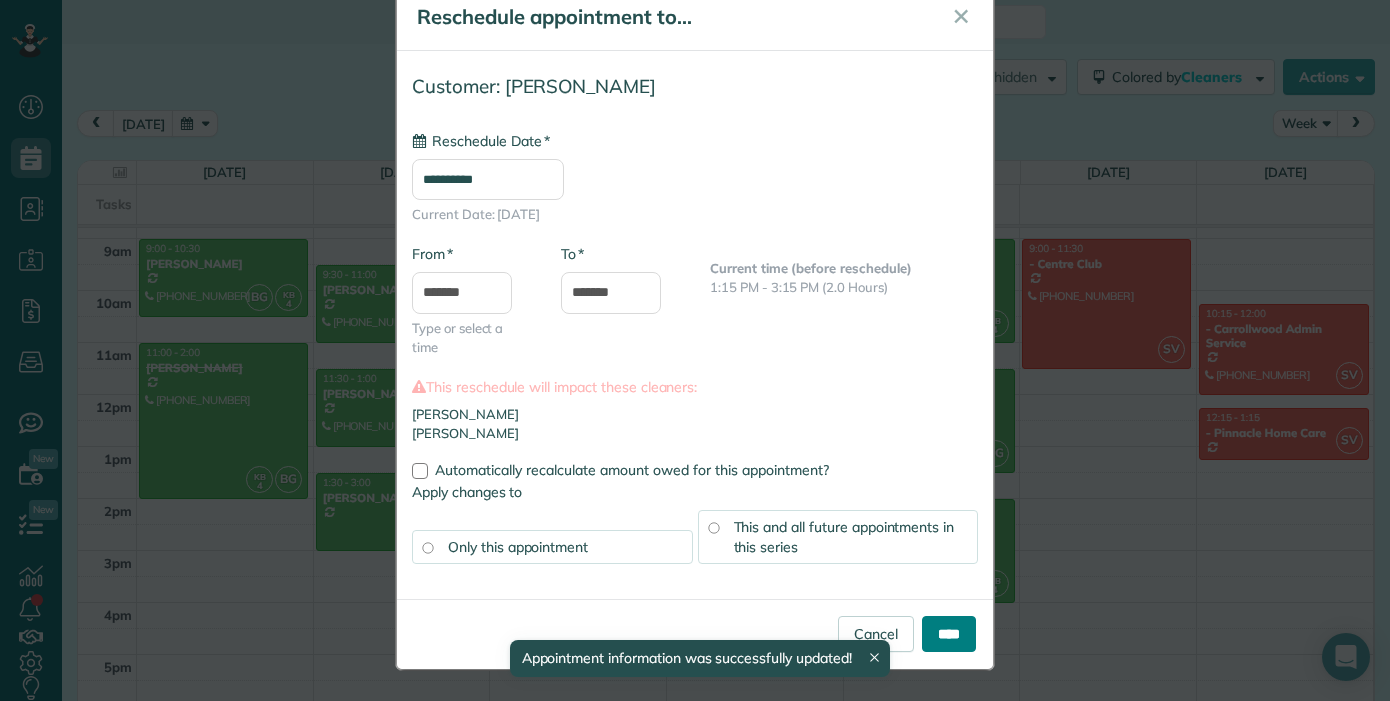 click on "****" at bounding box center (949, 634) 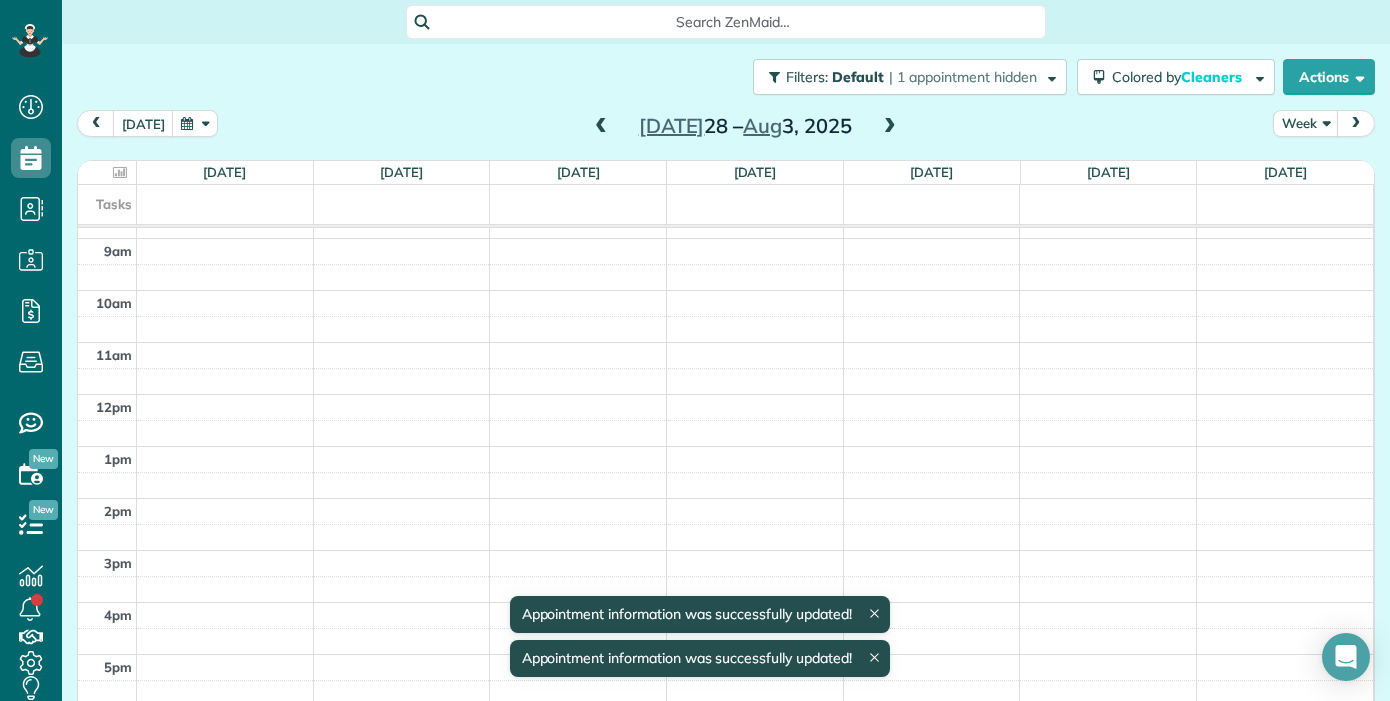 scroll, scrollTop: 41, scrollLeft: 0, axis: vertical 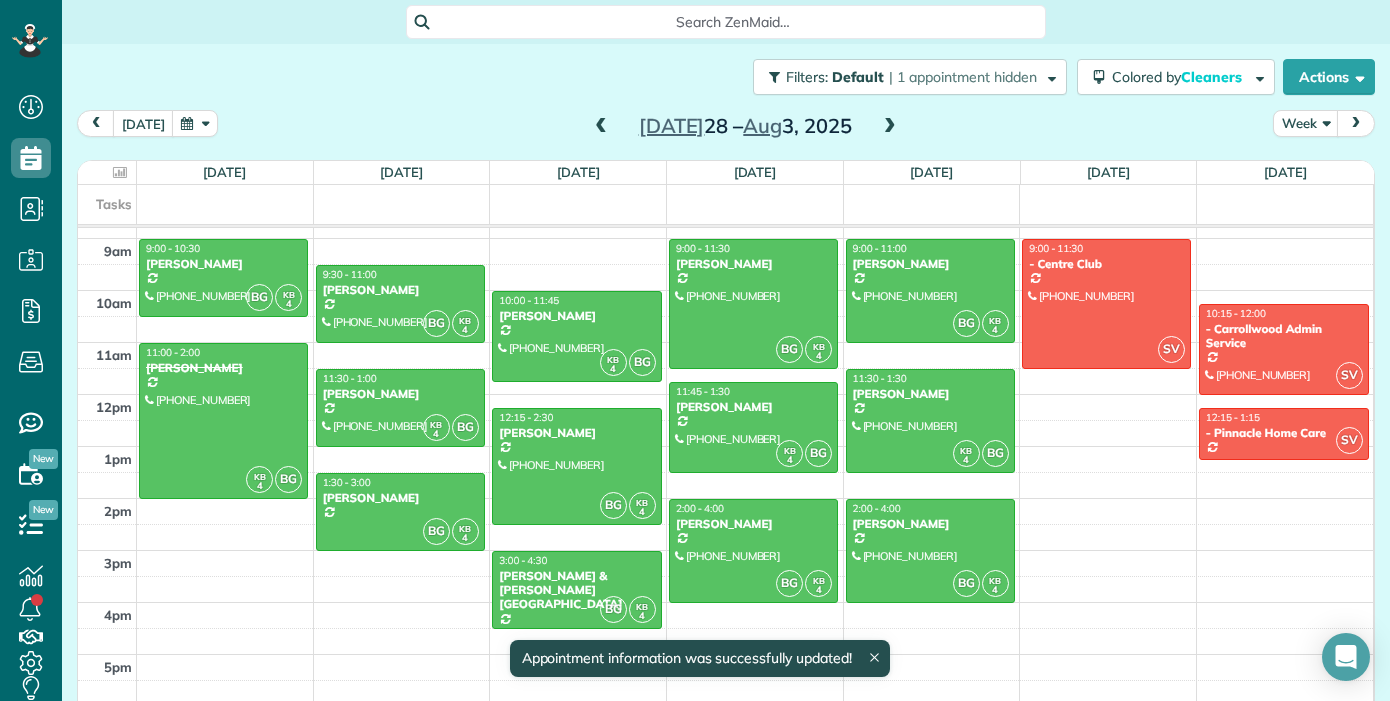 click at bounding box center (601, 127) 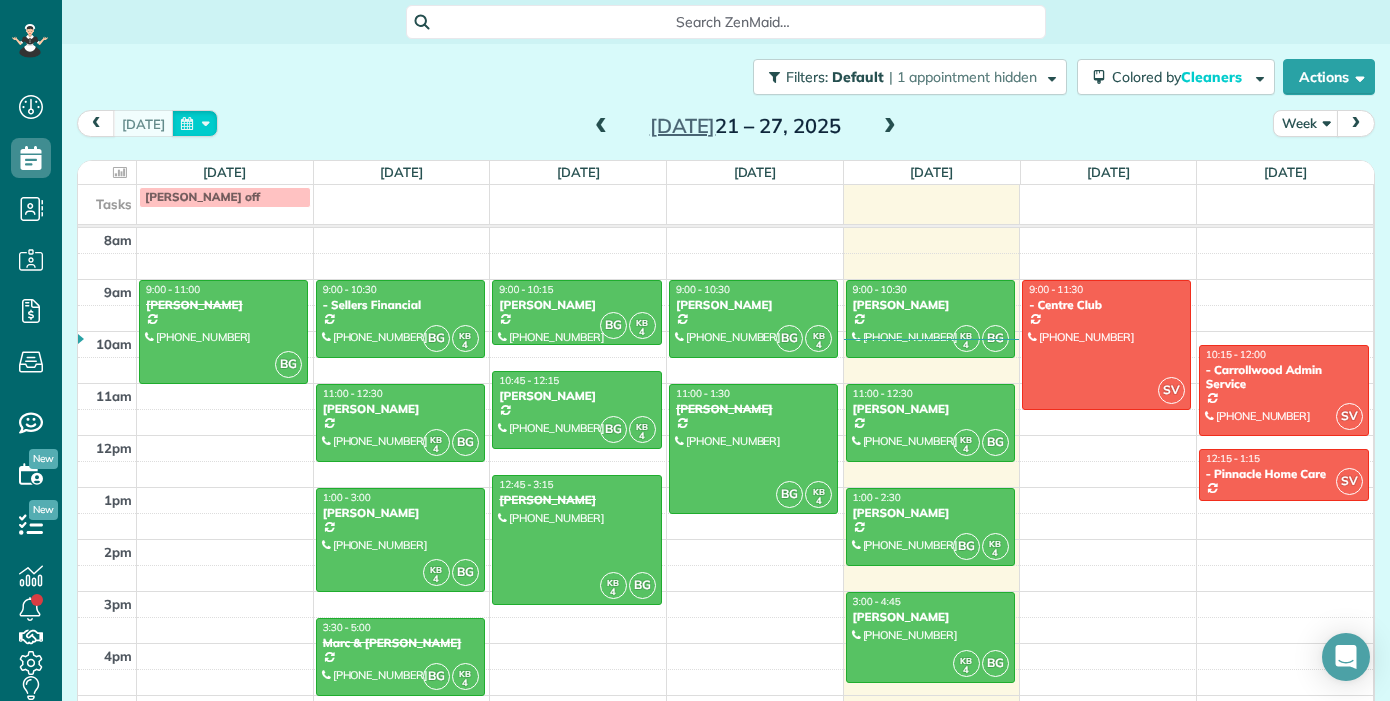 click at bounding box center (195, 123) 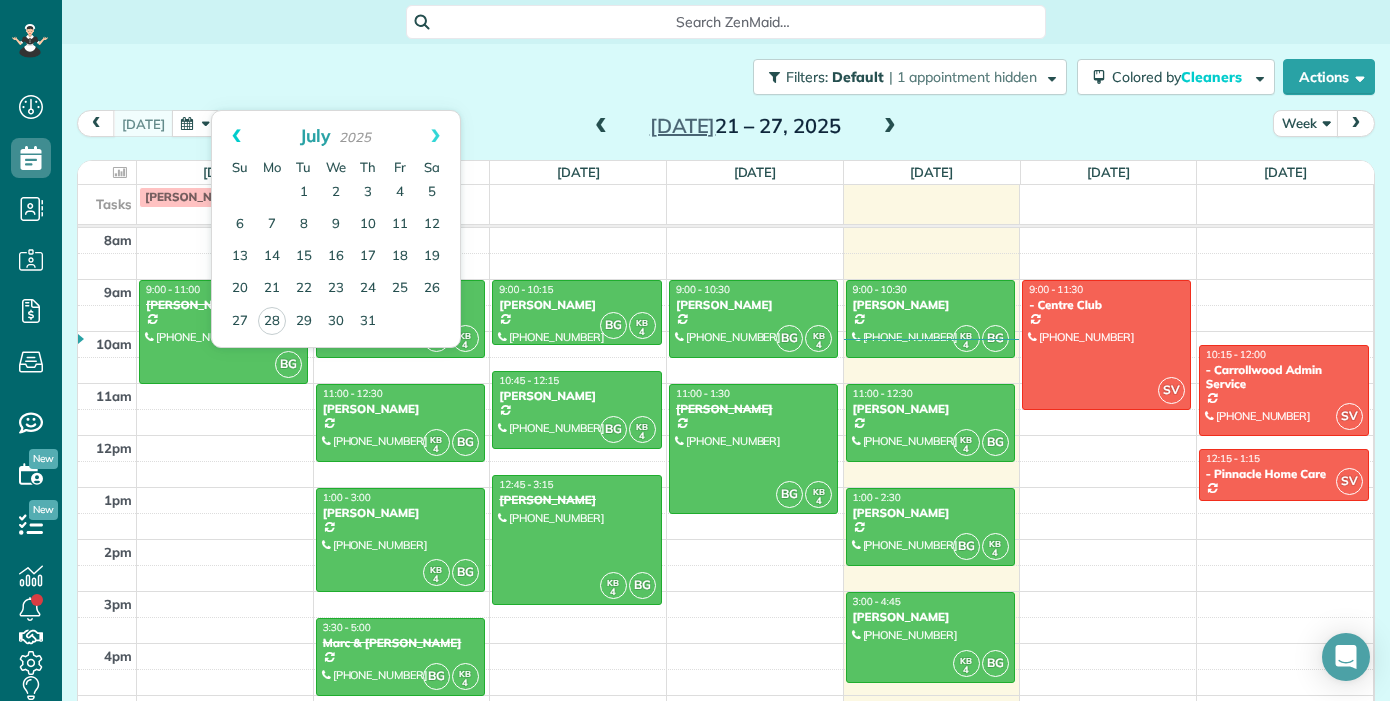 click on "Prev" at bounding box center [236, 136] 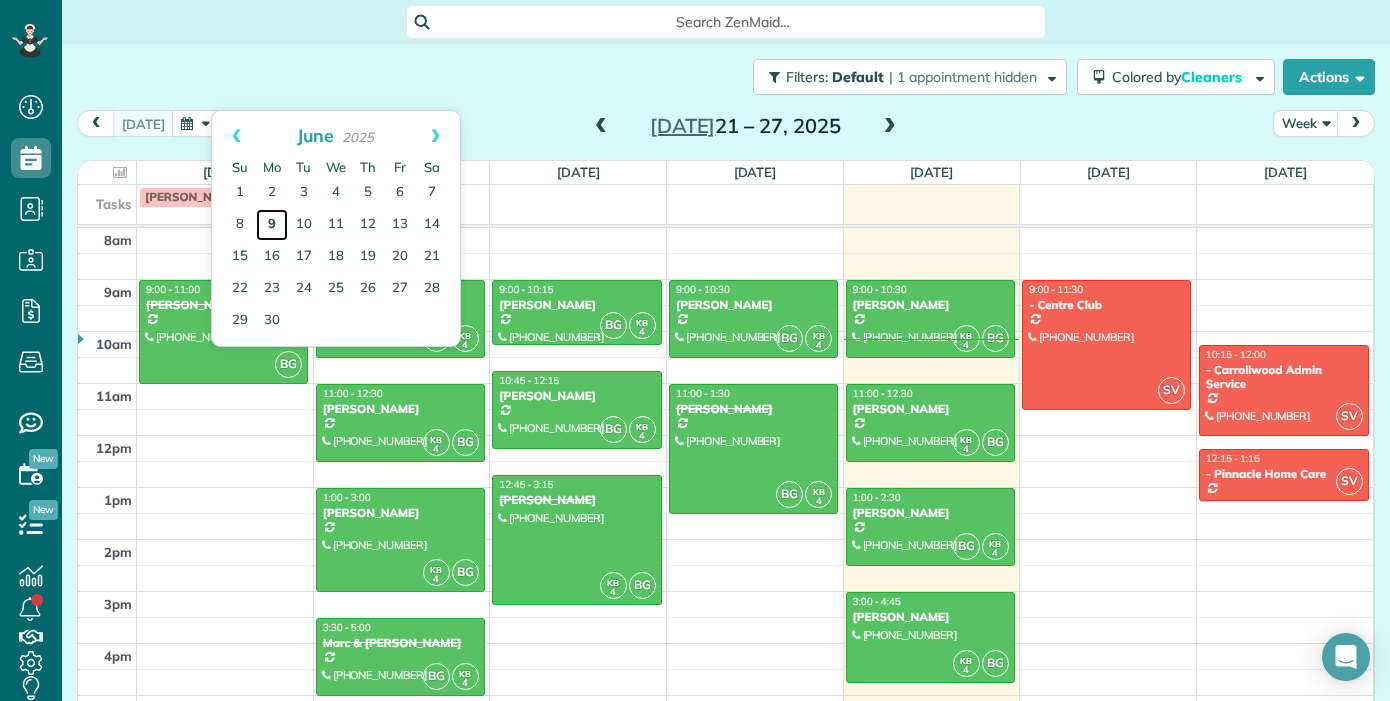 click on "9" at bounding box center [272, 225] 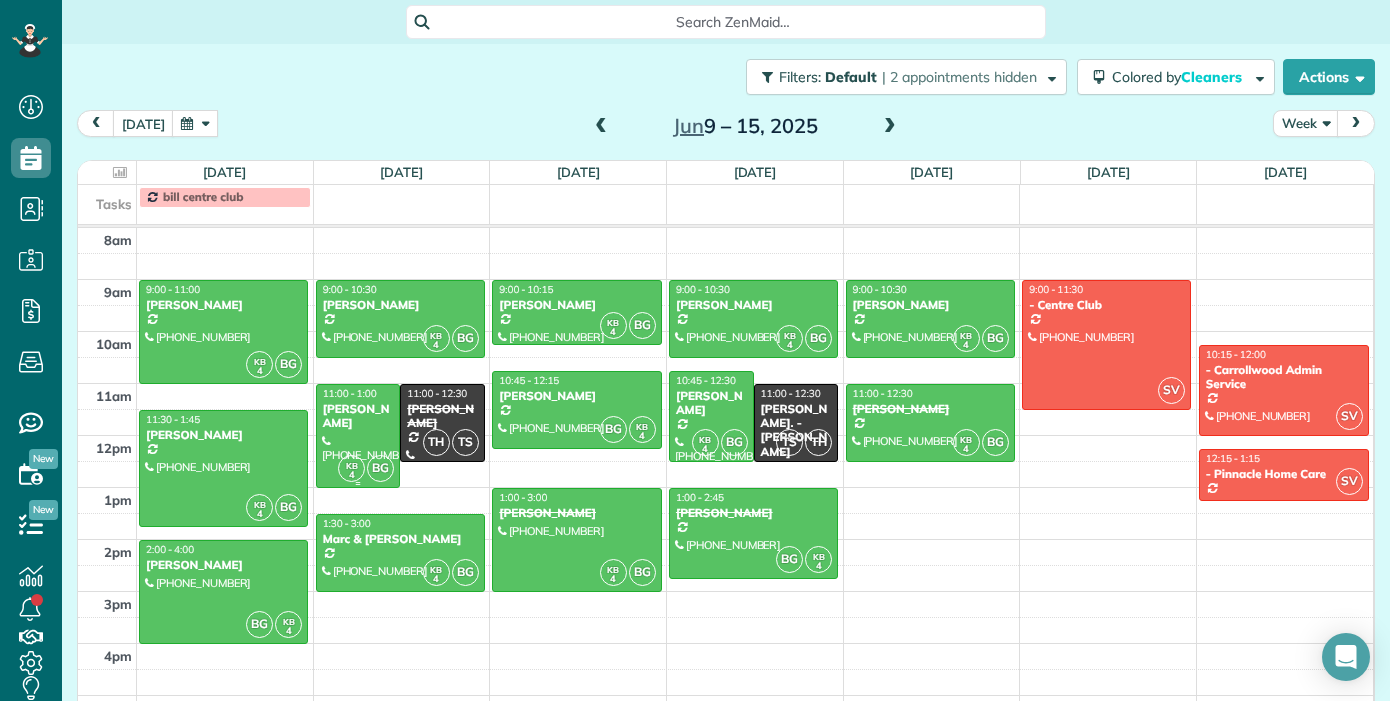 click at bounding box center (358, 436) 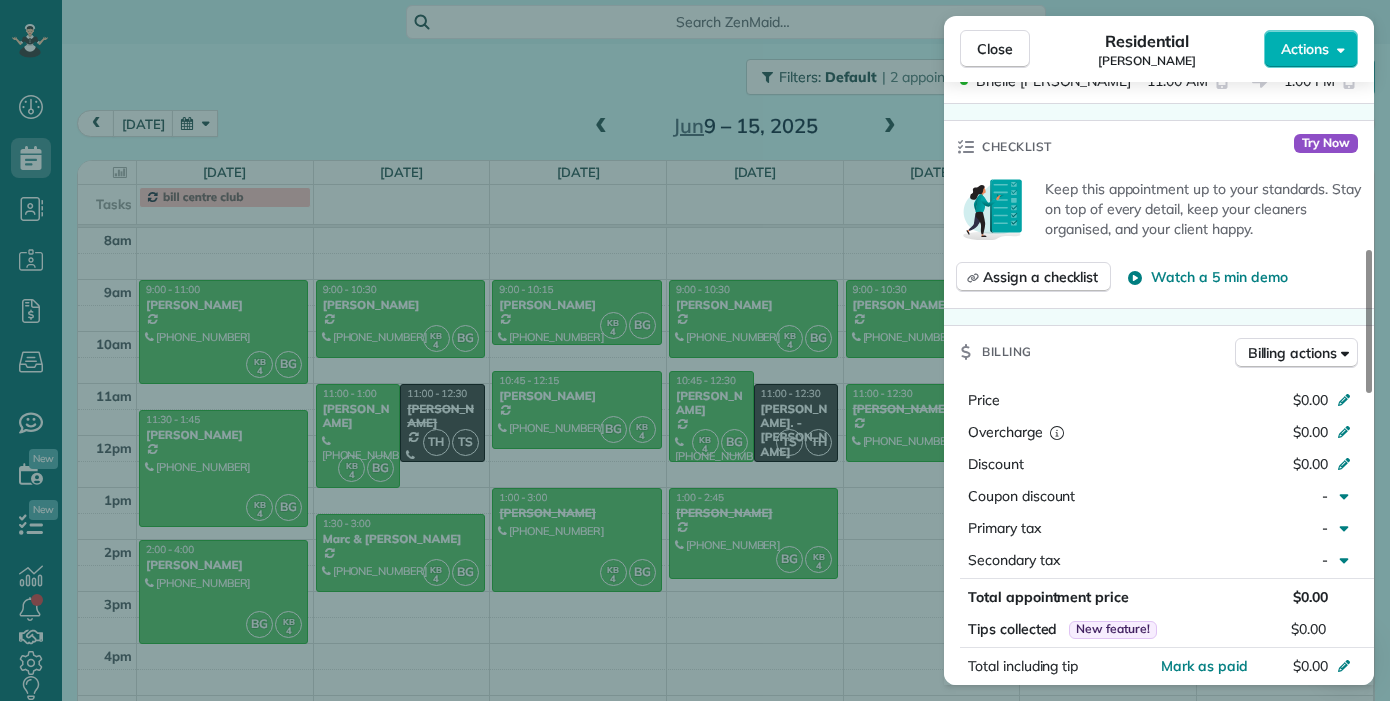 scroll, scrollTop: 701, scrollLeft: 0, axis: vertical 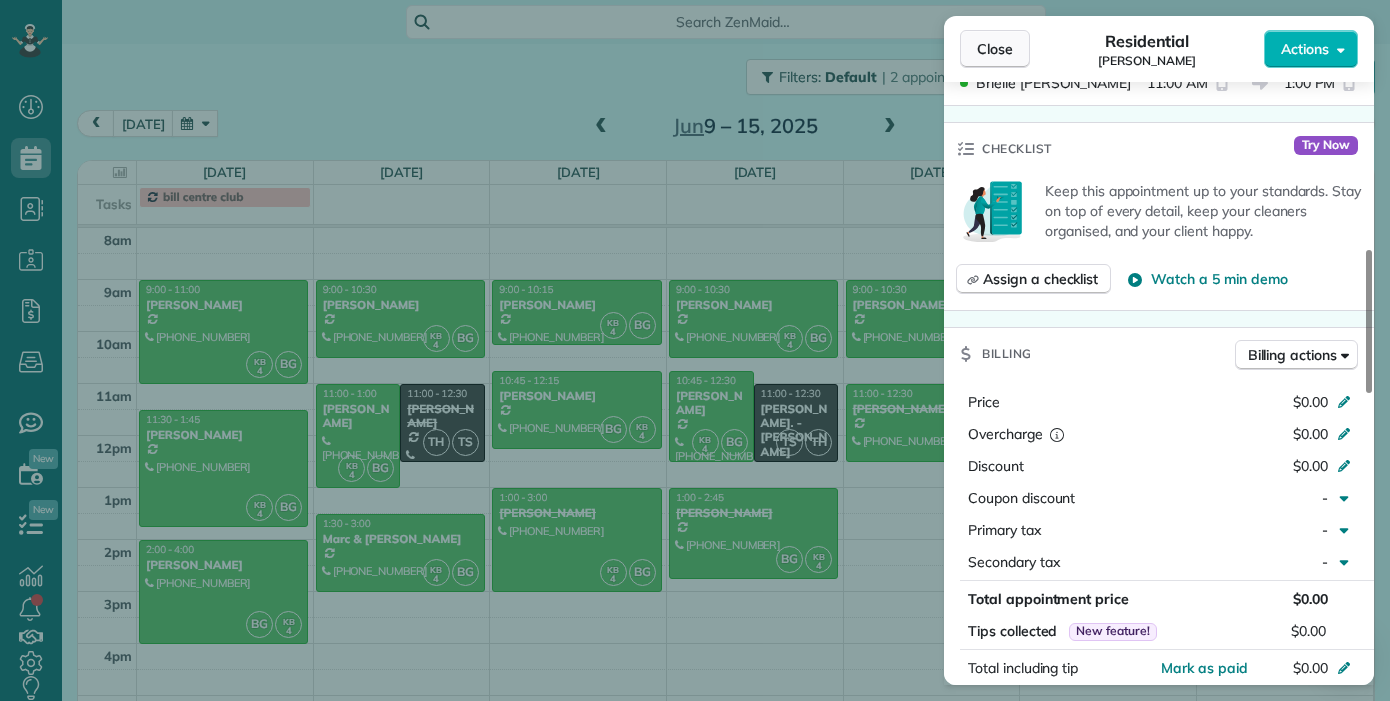 click on "Close" at bounding box center [995, 49] 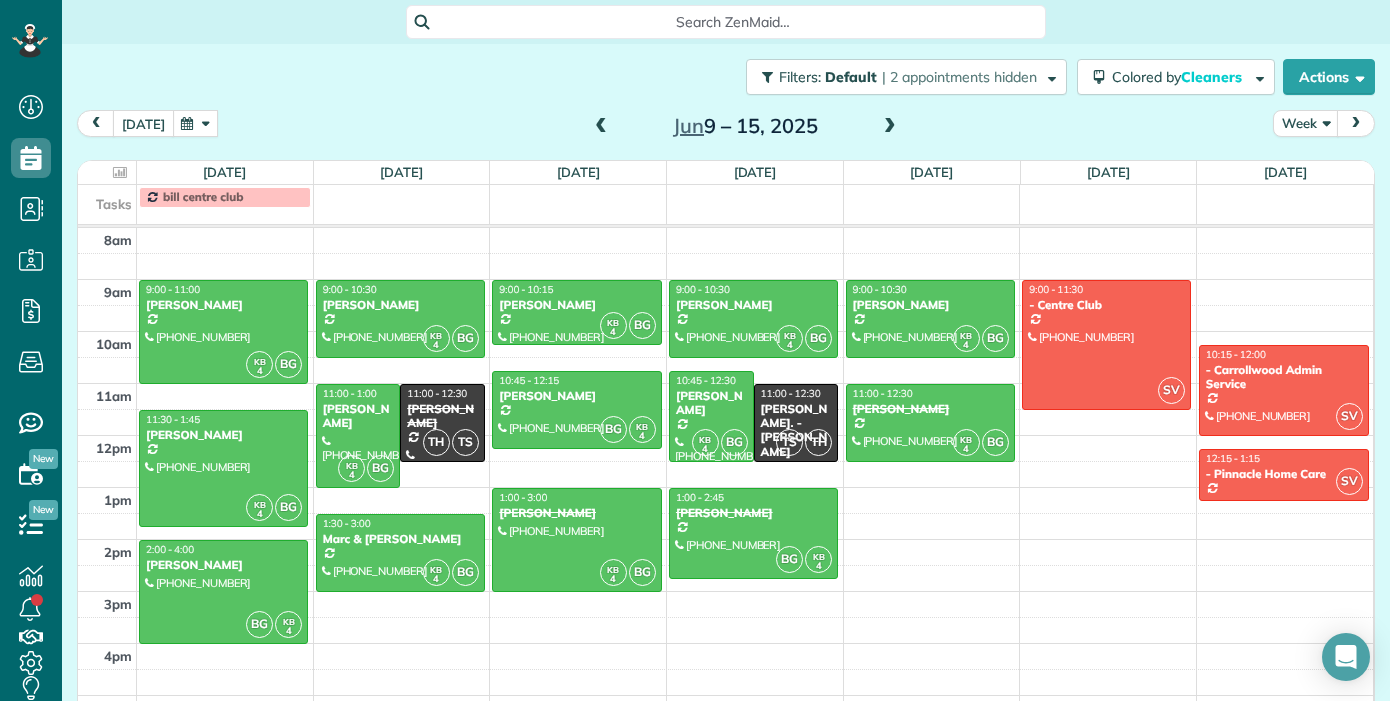 click on "[DATE]" at bounding box center [143, 123] 